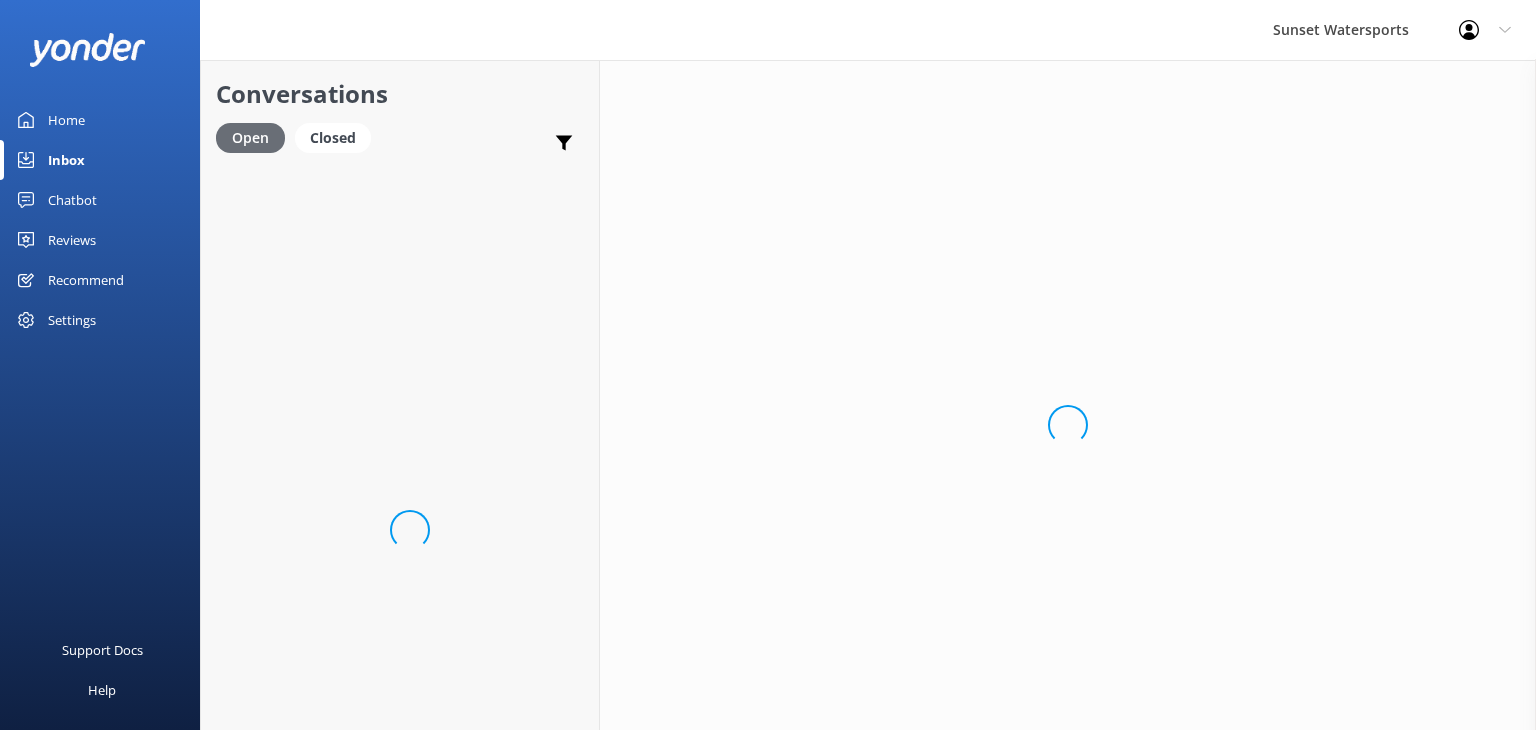 scroll, scrollTop: 0, scrollLeft: 0, axis: both 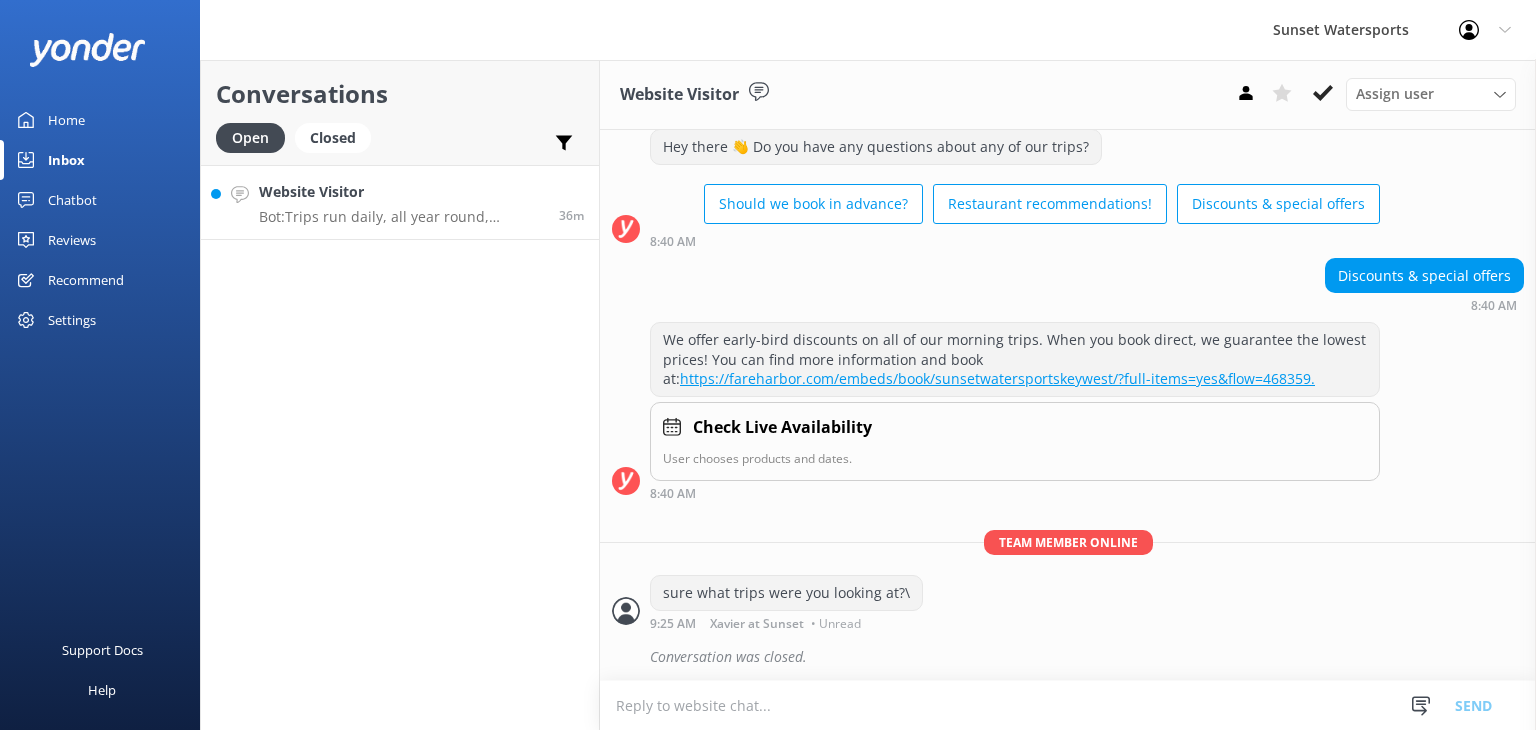 click on "Website Visitor" at bounding box center [401, 192] 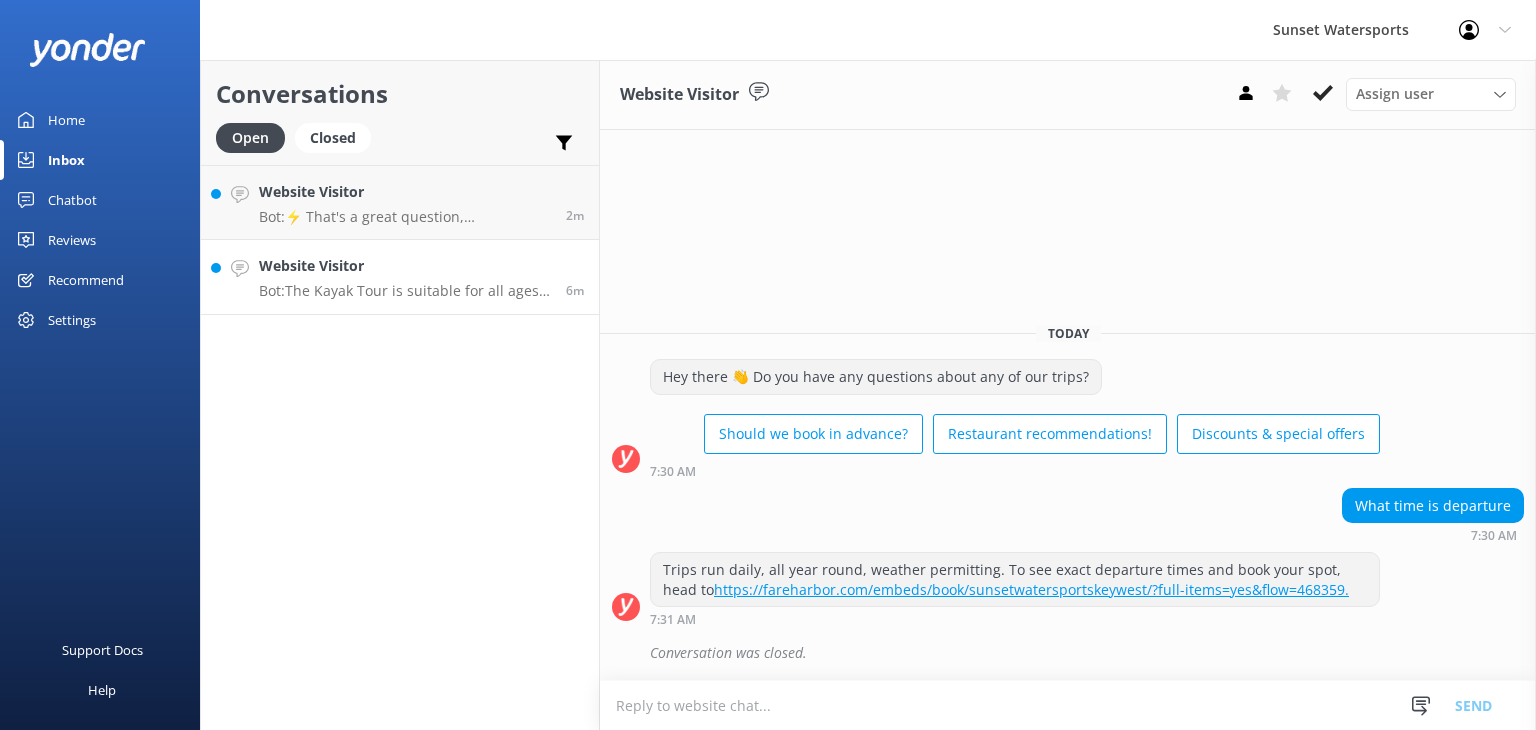 click on "Website Visitor" at bounding box center (405, 266) 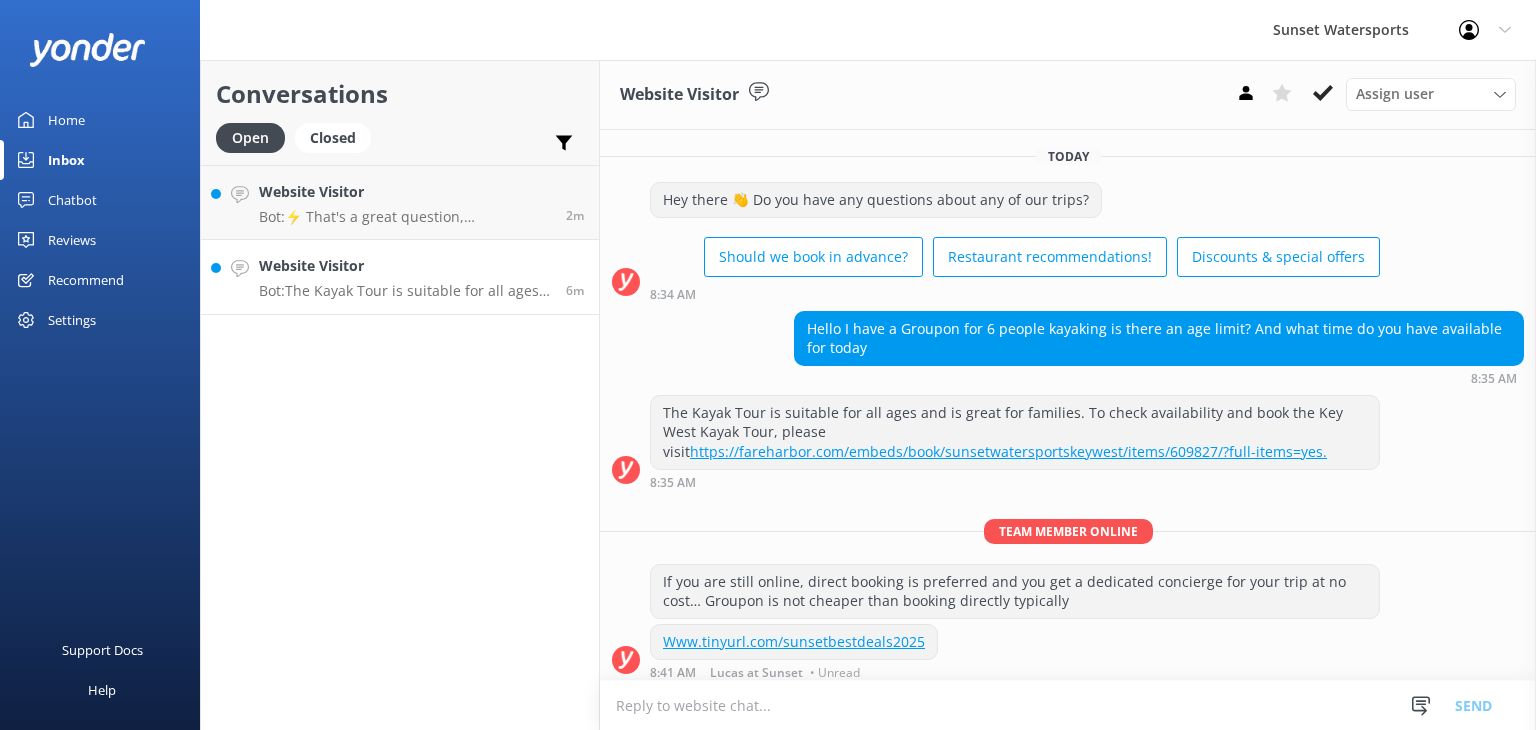 scroll, scrollTop: 6, scrollLeft: 0, axis: vertical 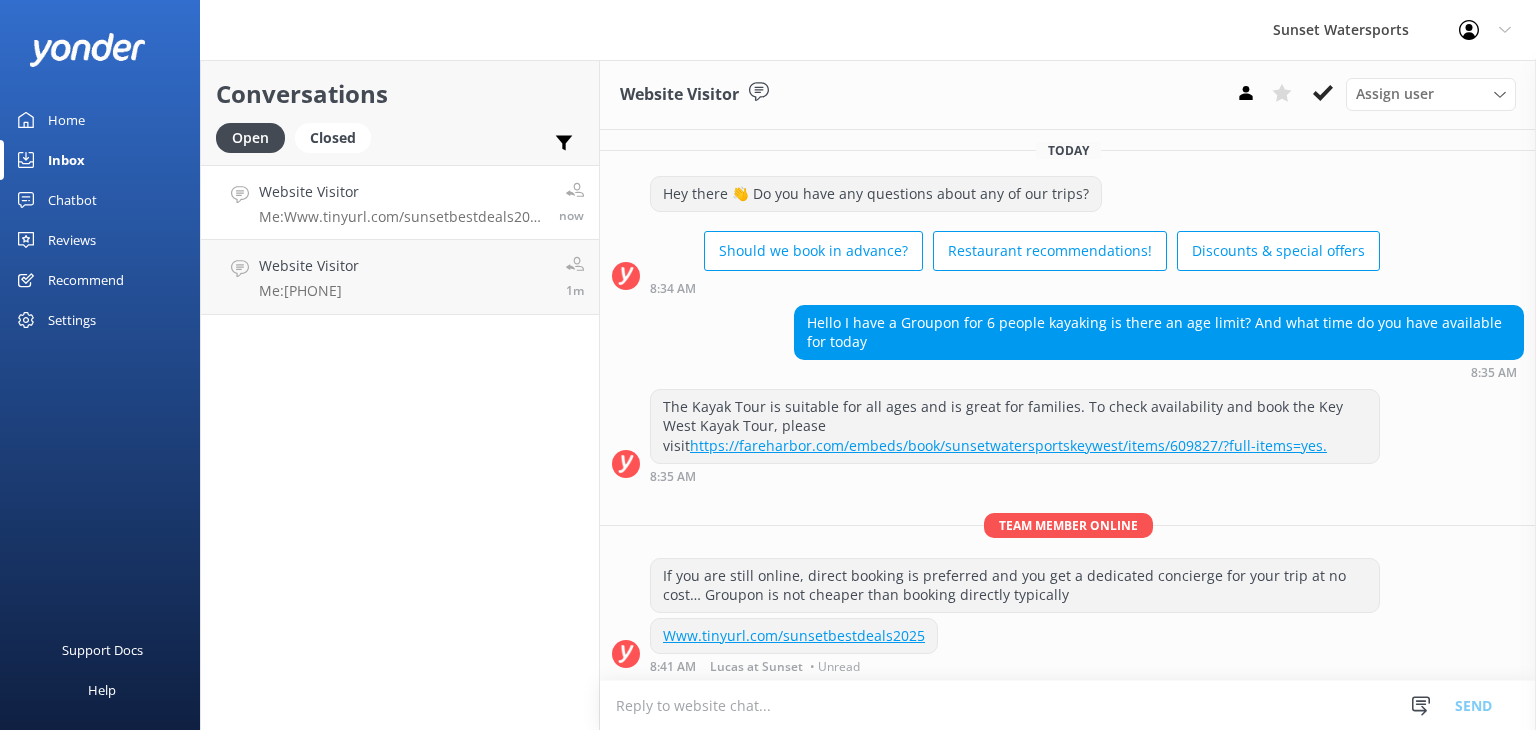 click on "Website Visitor" at bounding box center [401, 192] 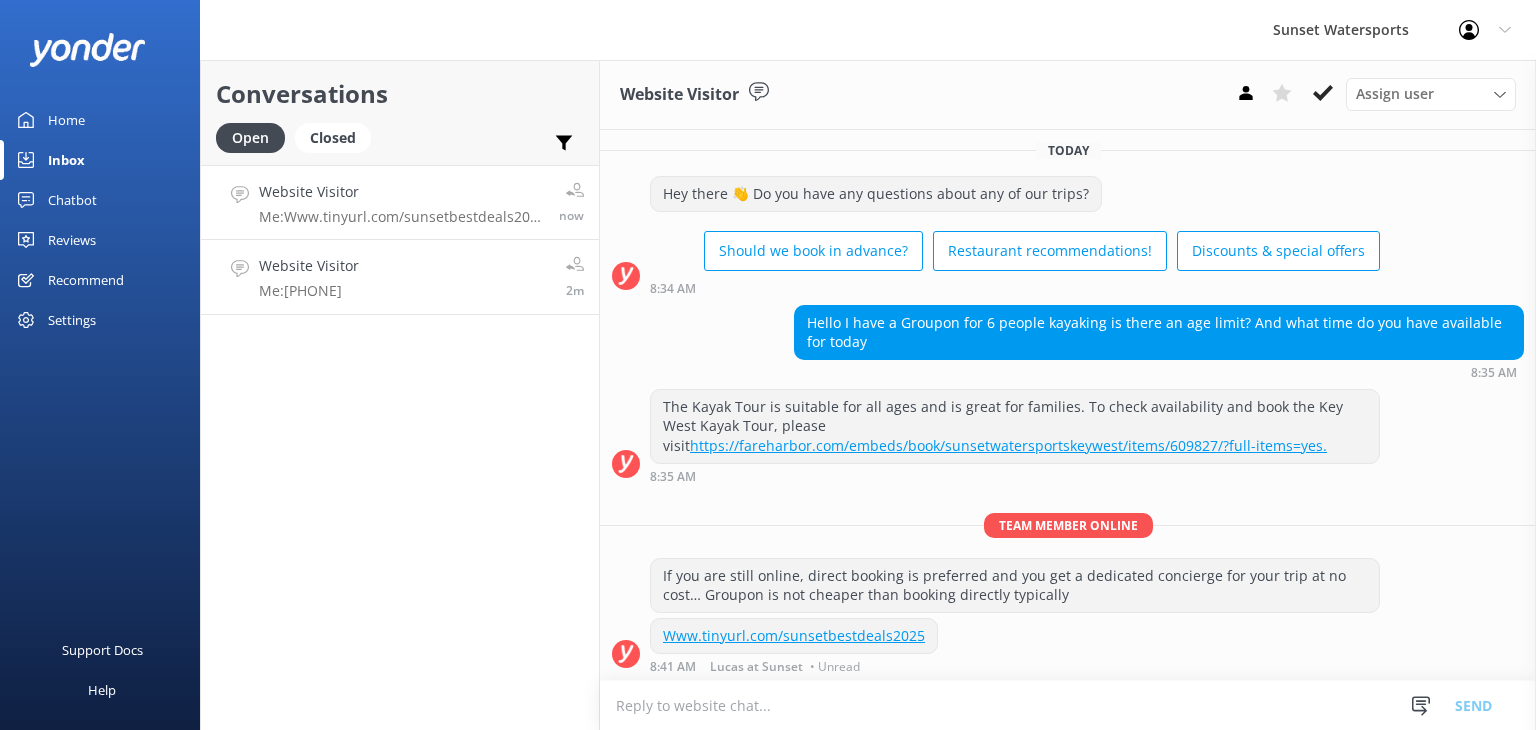 click on "Website Visitor Me:  3058499615 2m" at bounding box center [400, 277] 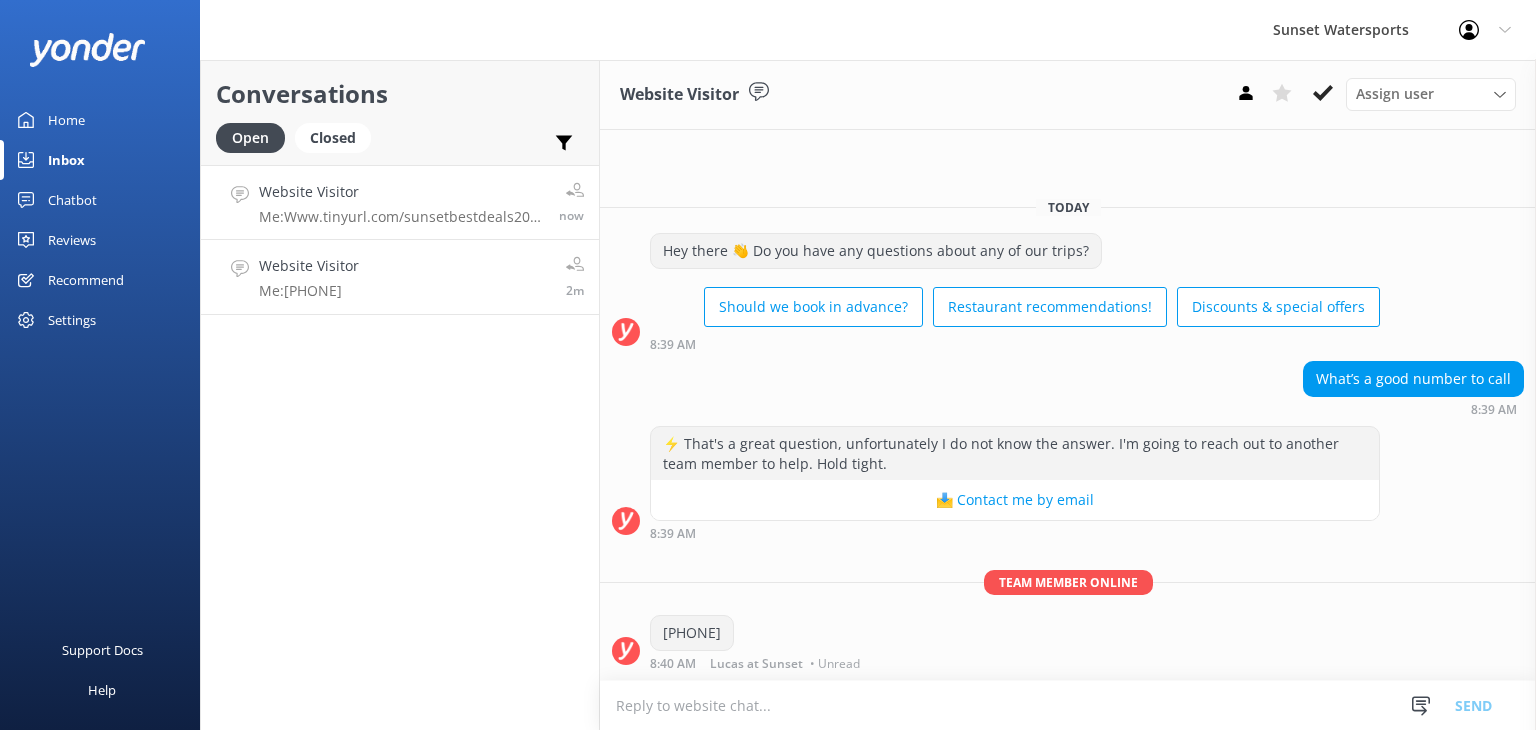 click on "Me:  Www.tinyurl.com/sunsetbestdeals2025" at bounding box center (401, 217) 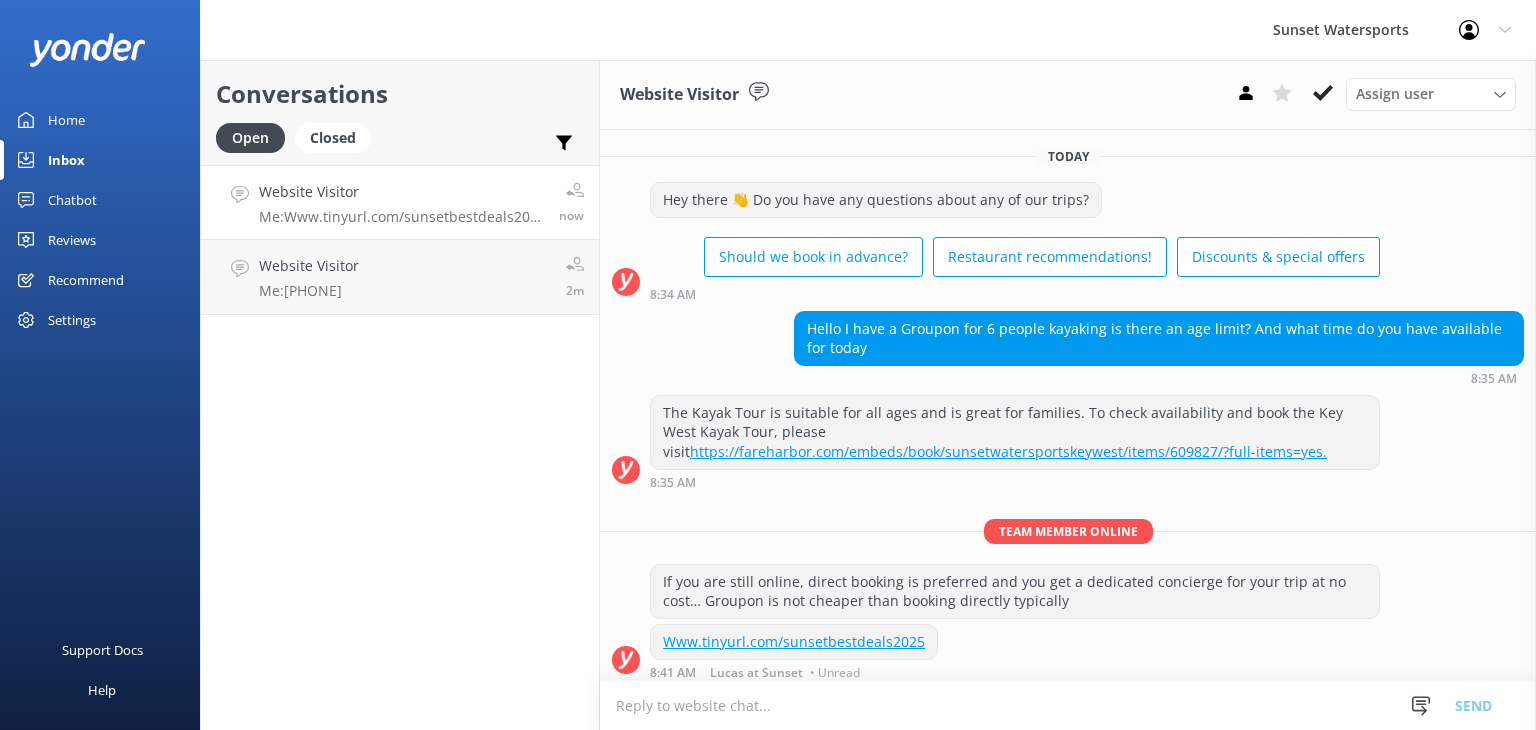 scroll, scrollTop: 6, scrollLeft: 0, axis: vertical 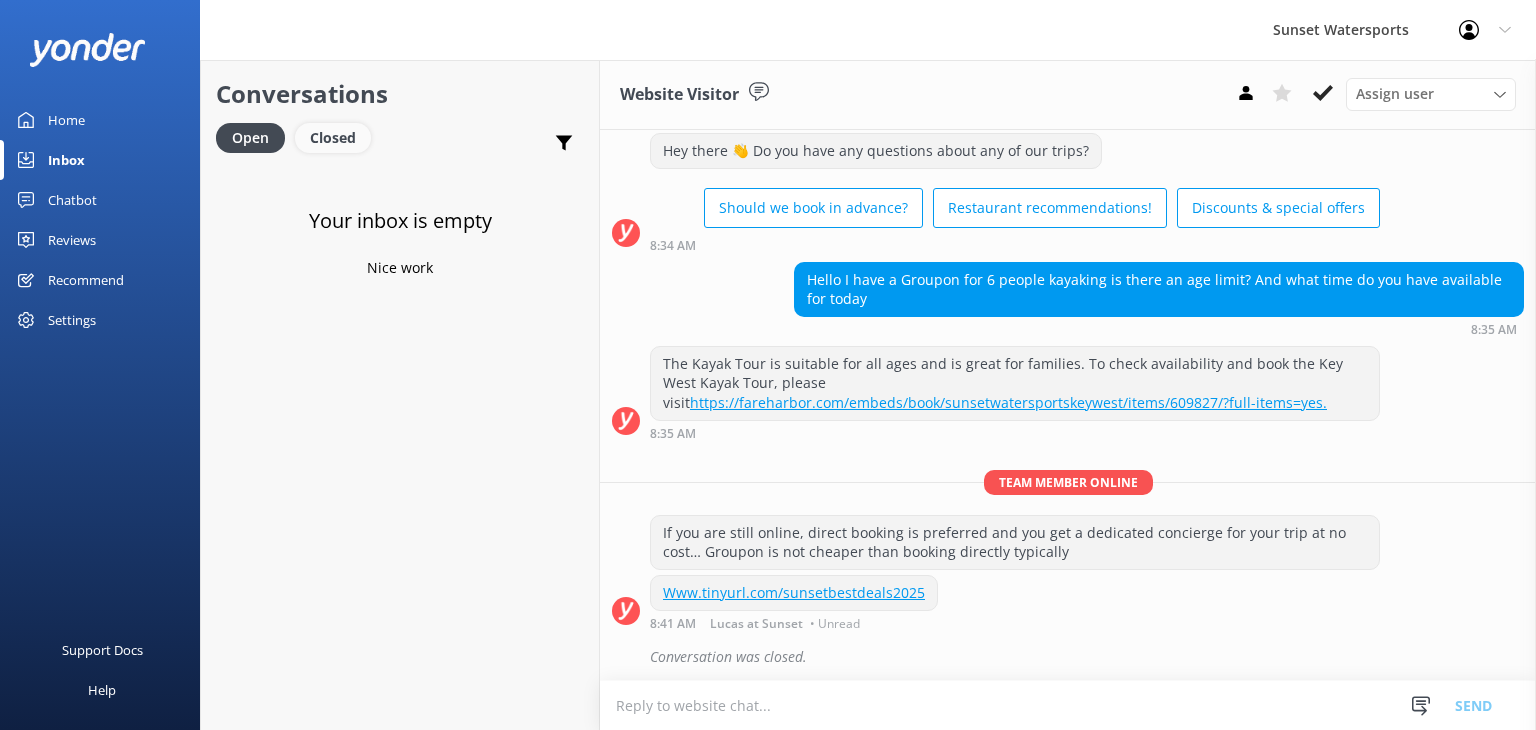 click on "Closed" at bounding box center [333, 138] 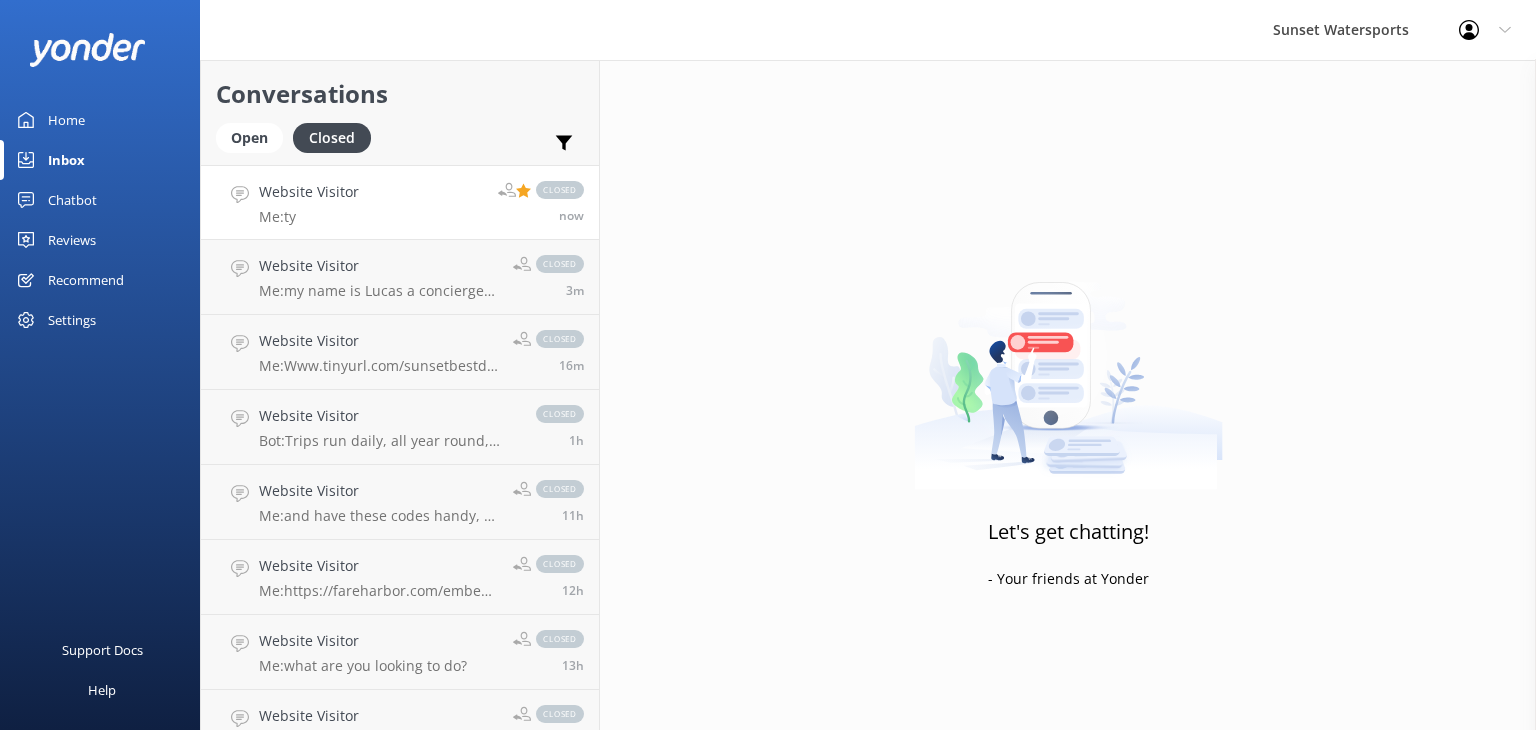 click on "Website Visitor Me:  ty closed now" at bounding box center [400, 202] 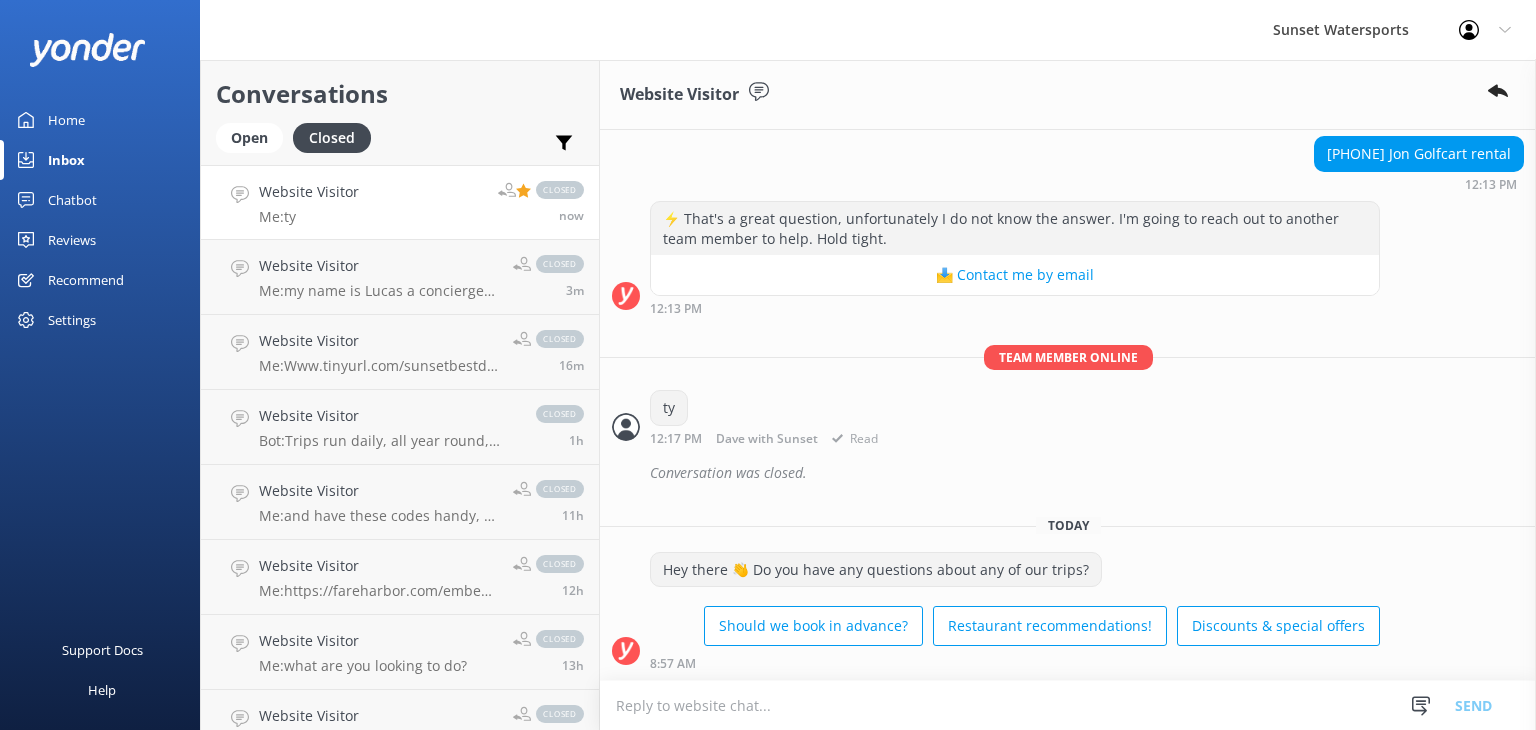 scroll, scrollTop: 10158, scrollLeft: 0, axis: vertical 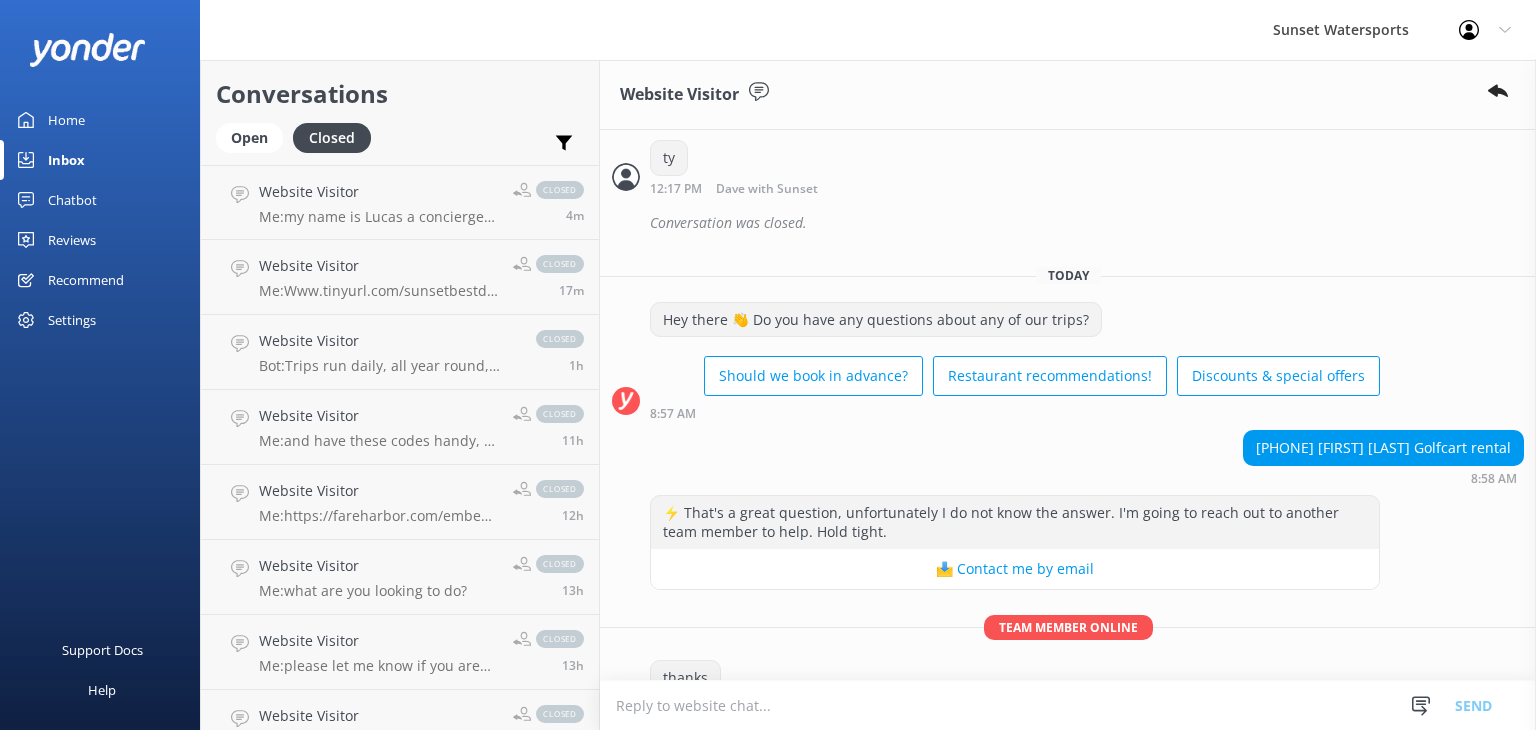 click at bounding box center (1068, 705) 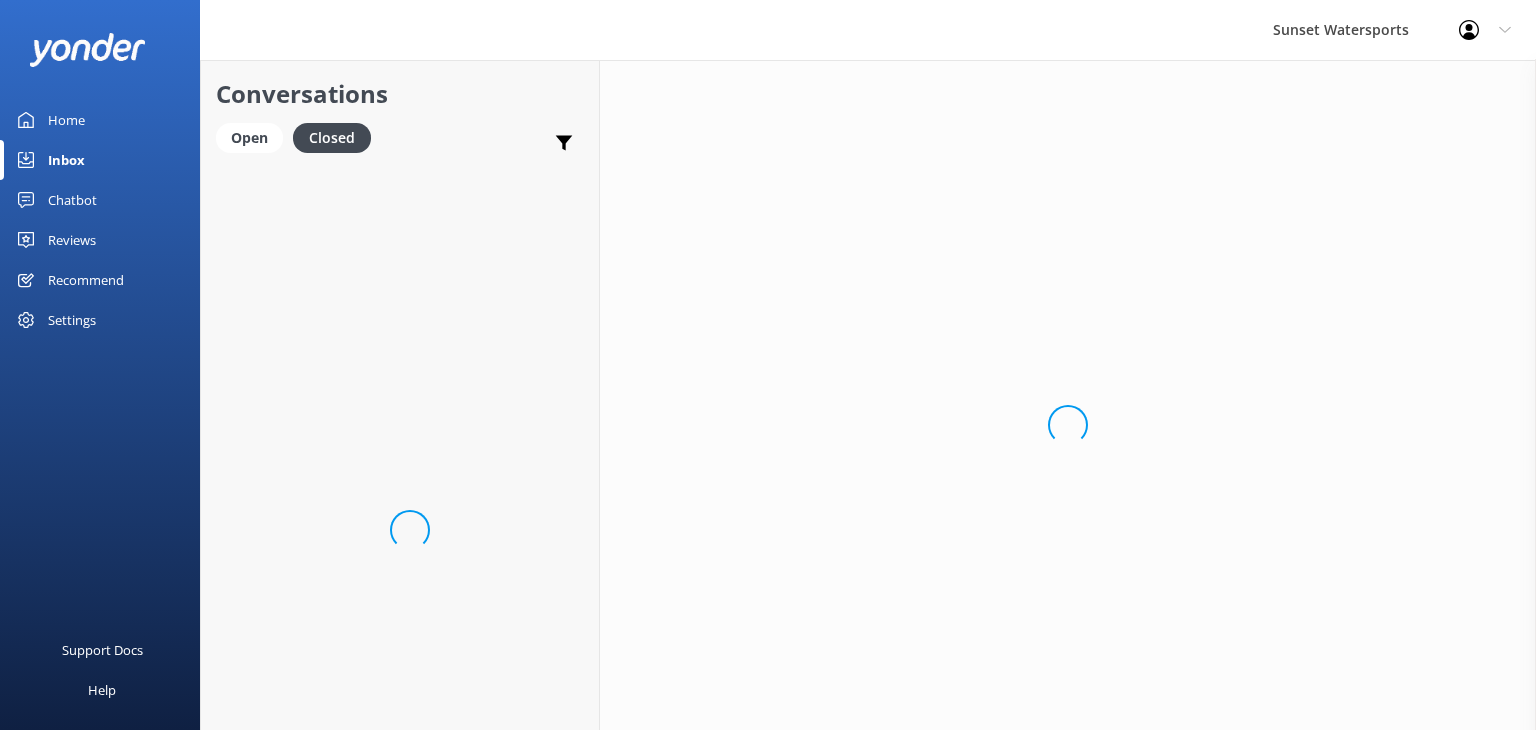 scroll, scrollTop: 0, scrollLeft: 0, axis: both 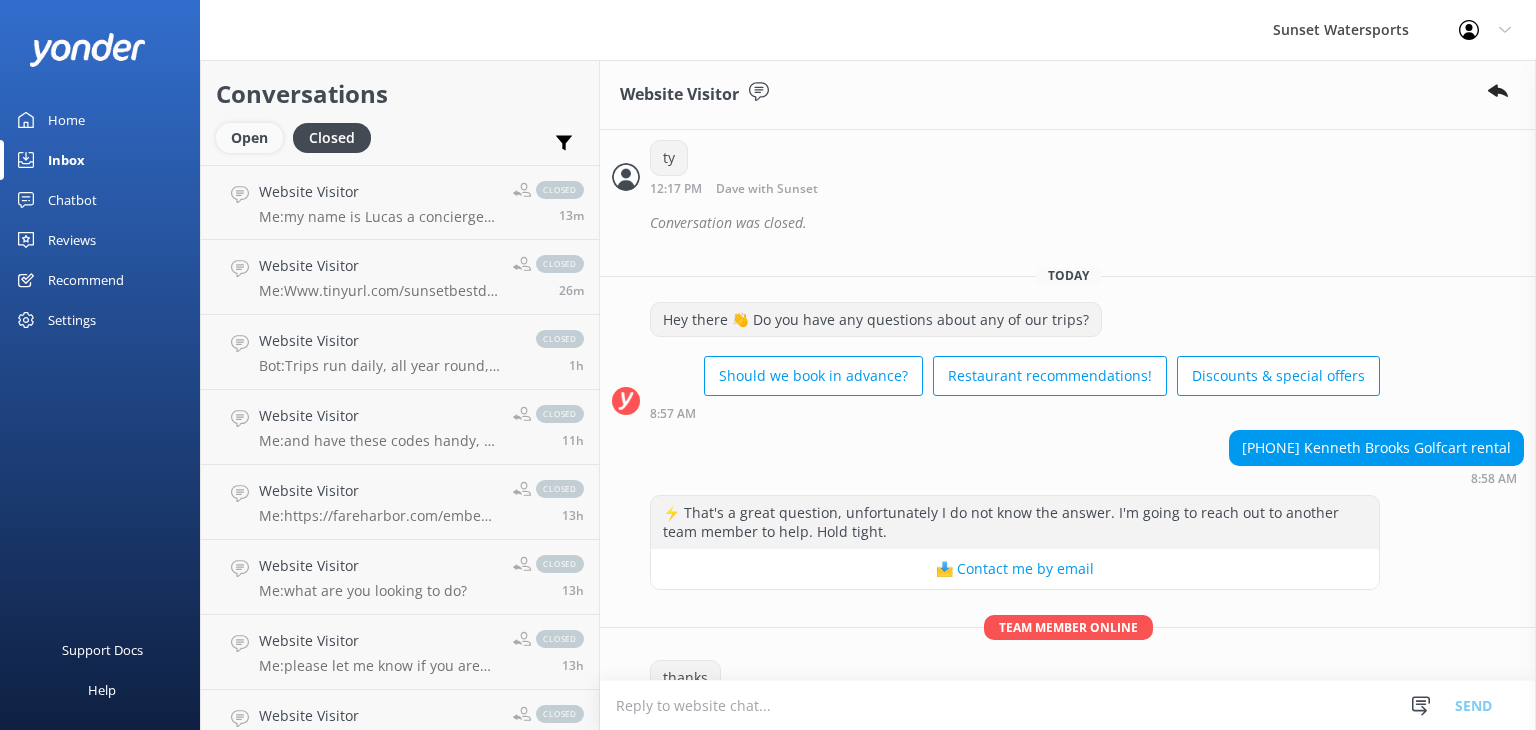 click on "Open" at bounding box center (249, 138) 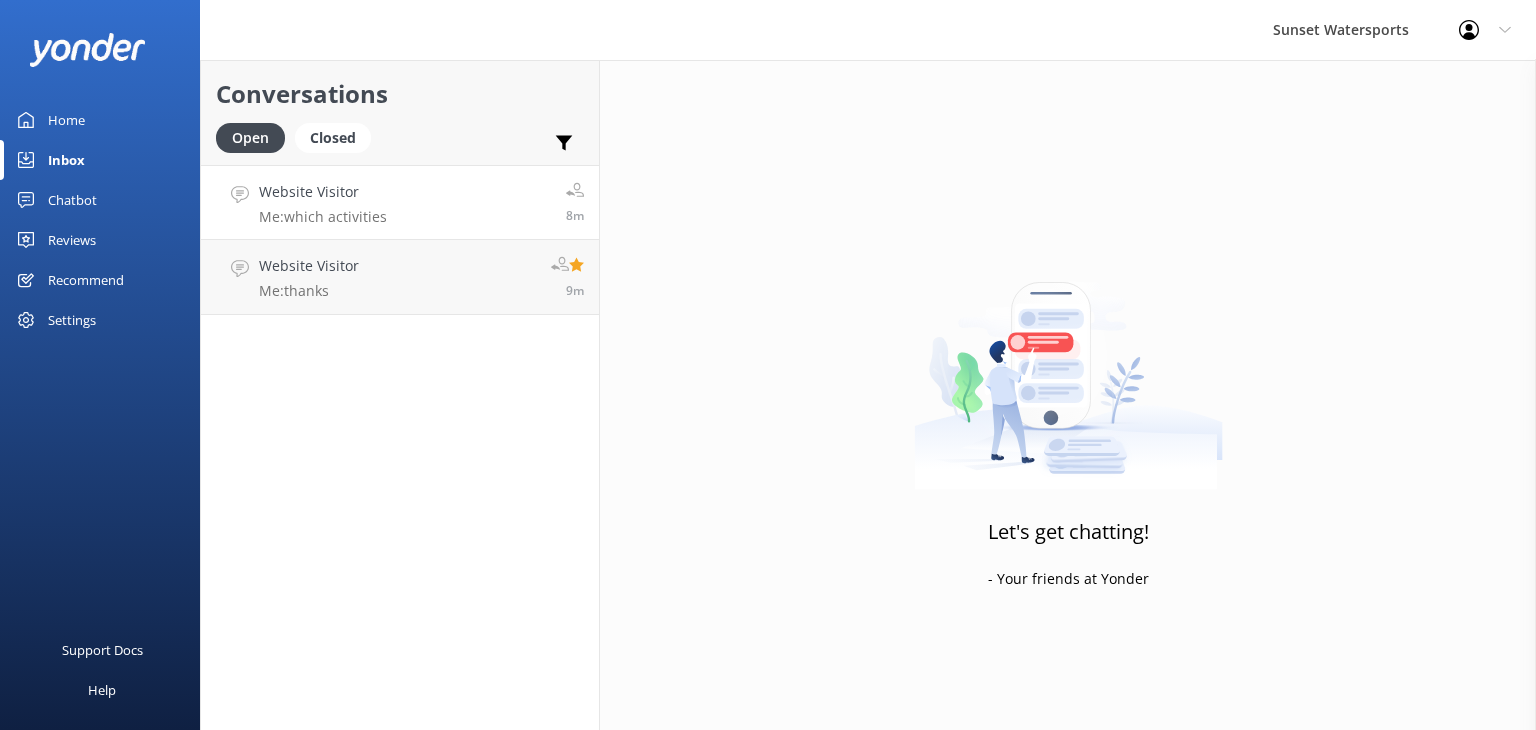 click on "Website Visitor Me:  which activities 8m" at bounding box center (400, 202) 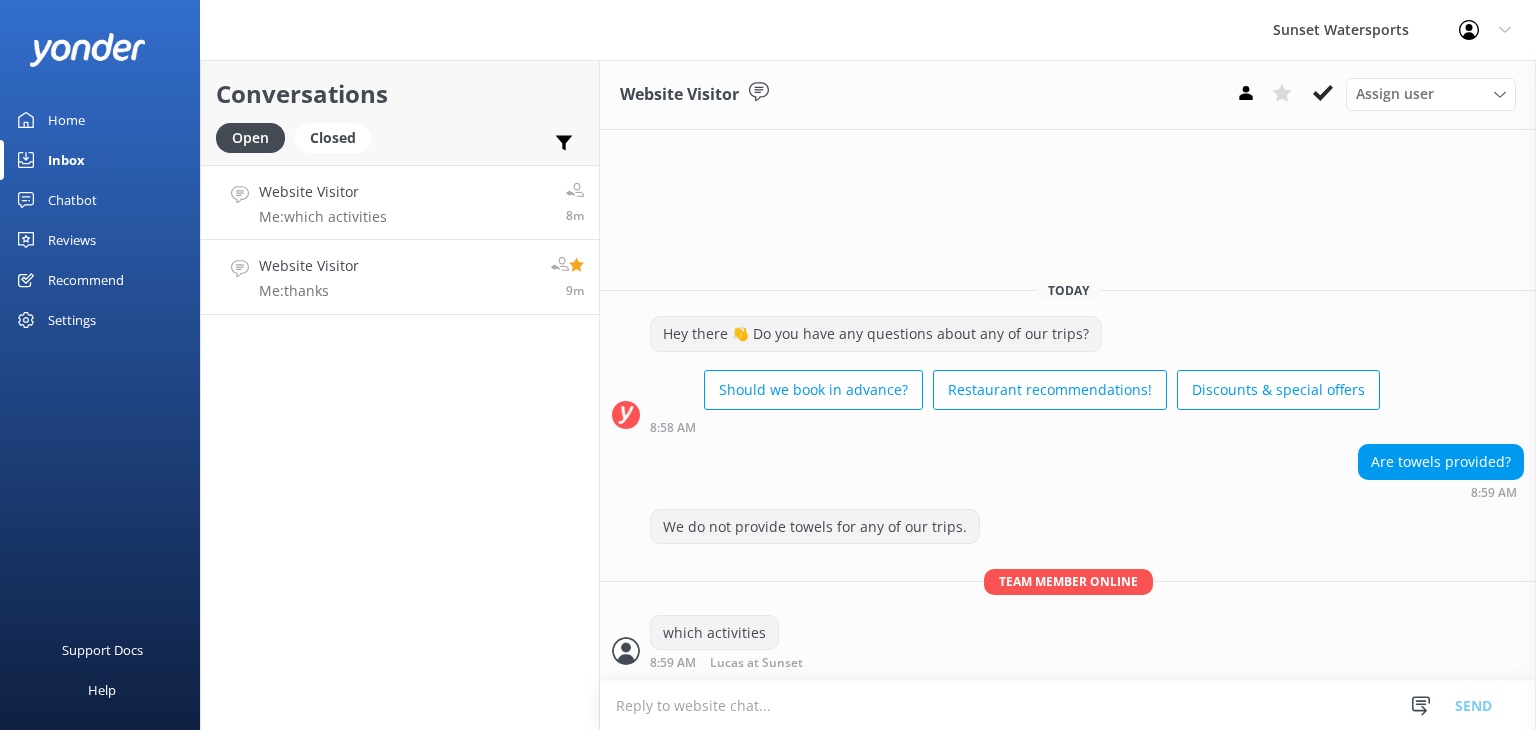 click on "Website Visitor Me:  thanks 9m" at bounding box center [400, 277] 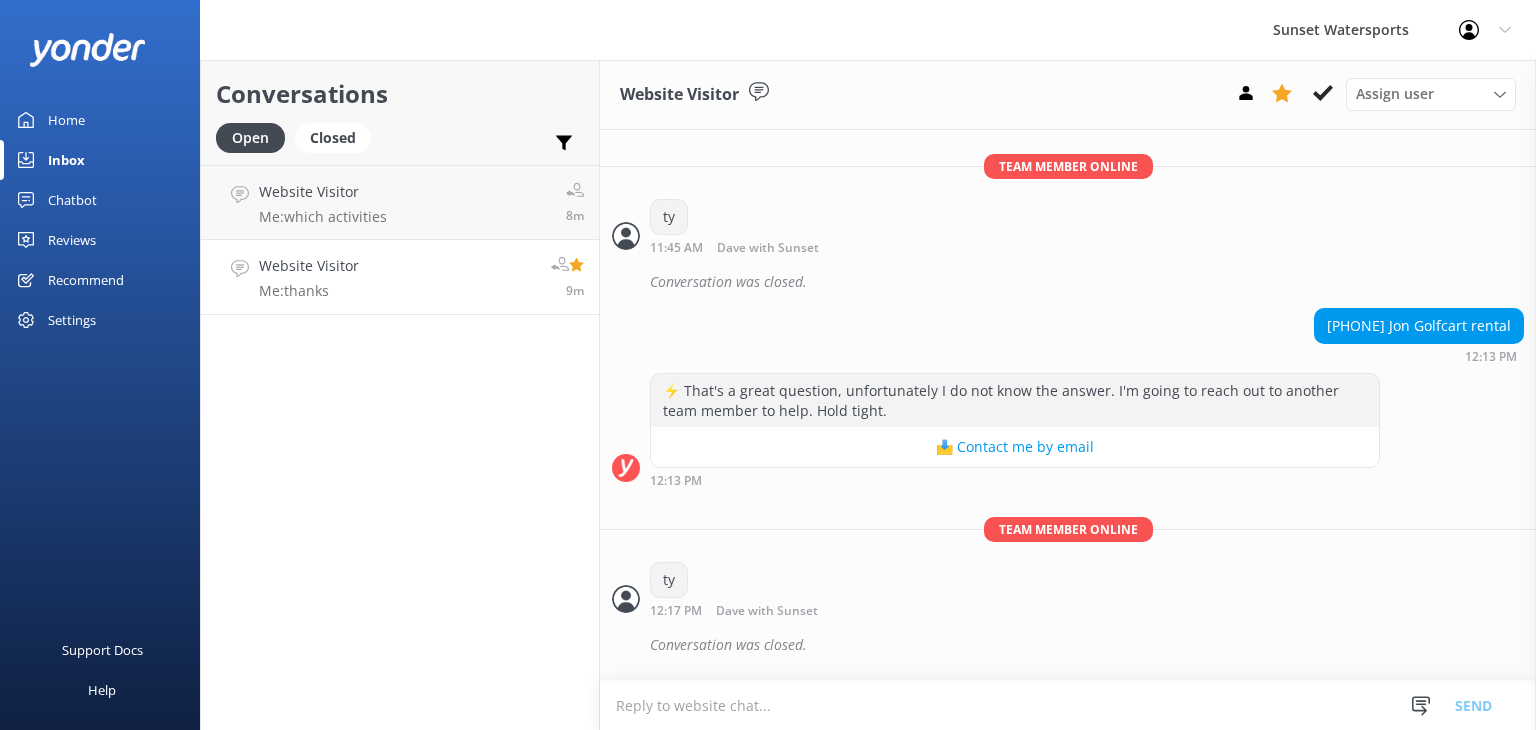 scroll, scrollTop: 10452, scrollLeft: 0, axis: vertical 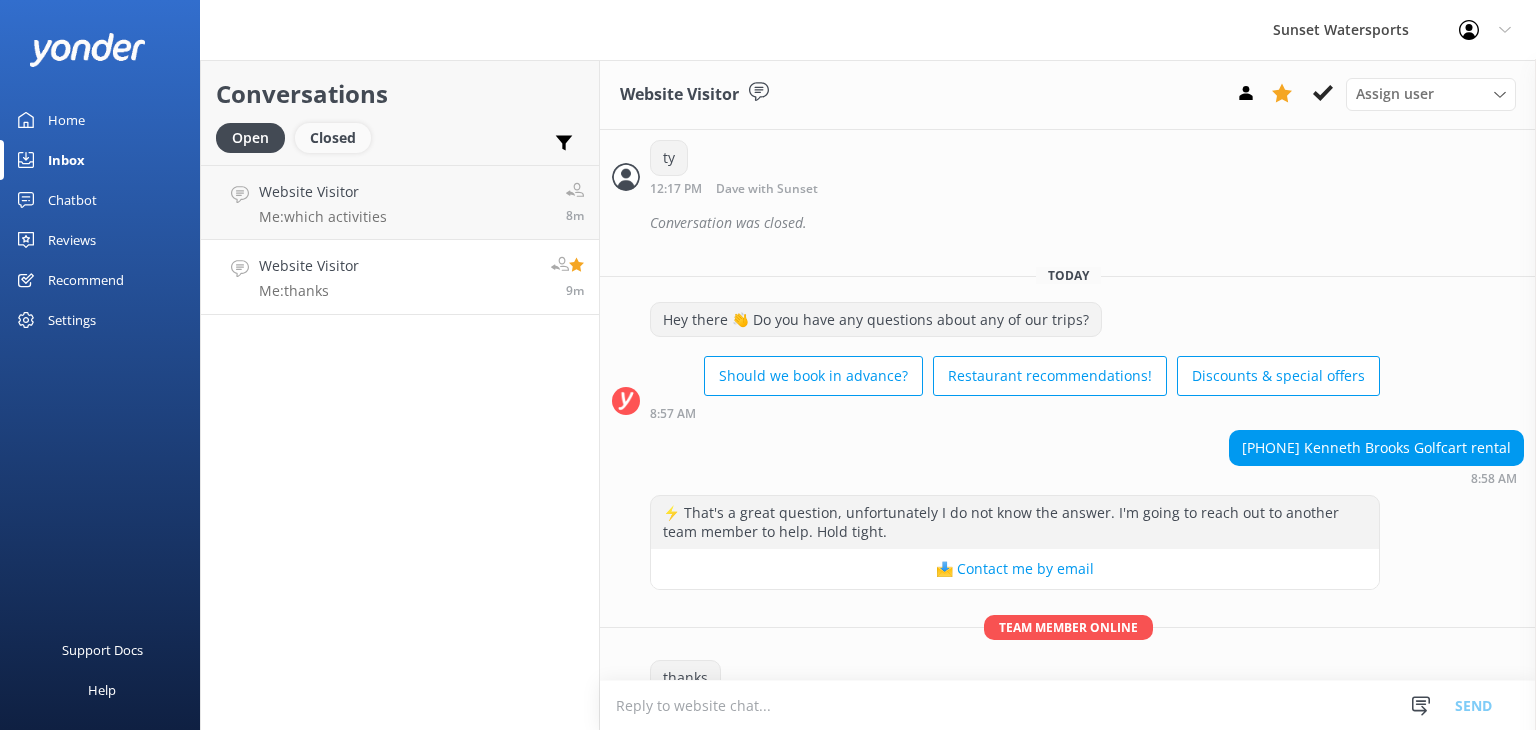 click on "Closed" at bounding box center (333, 138) 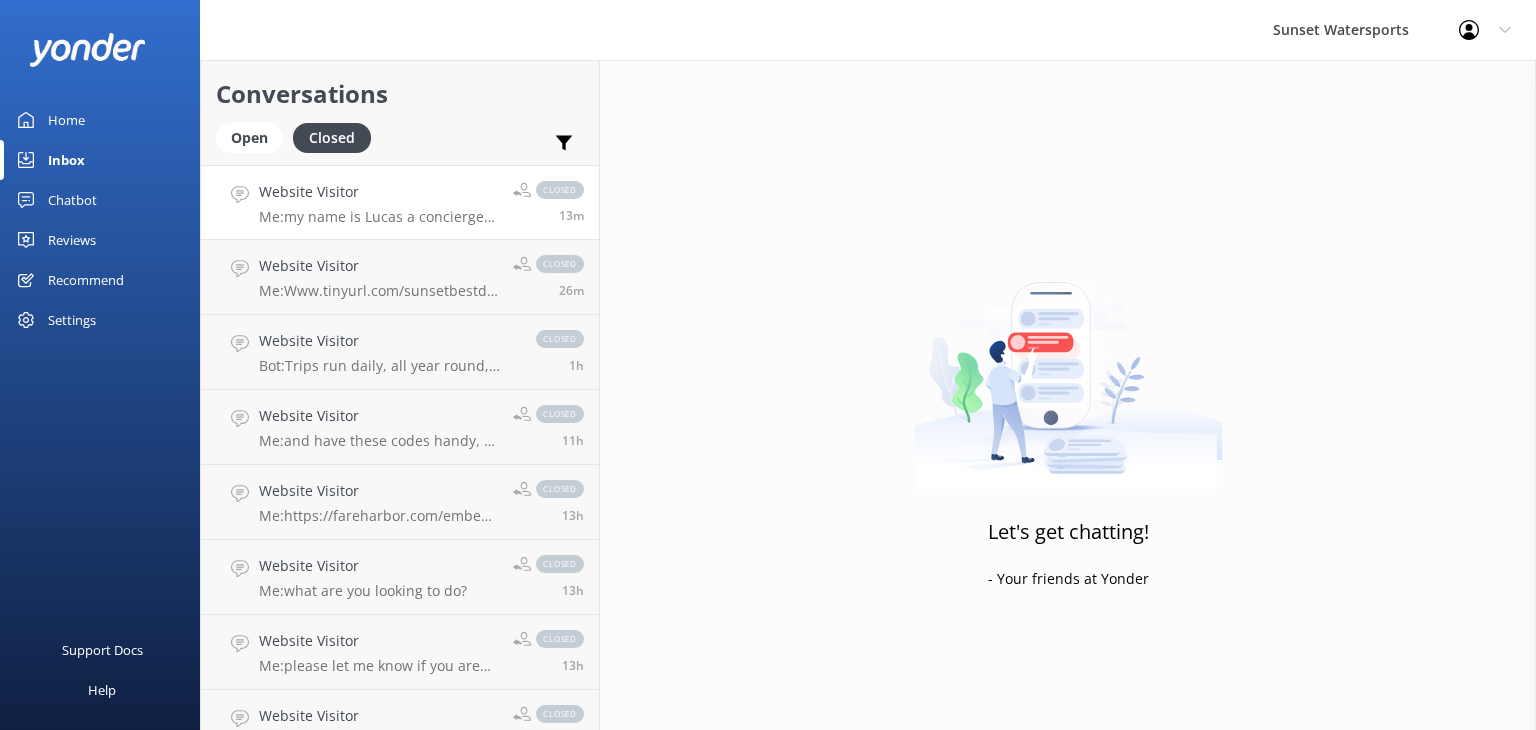 click on "Website Visitor Me:  my name is Lucas a concierge with Sunset Watersports Key West. If you return to the site and would like to chat, please give me a text or call!" at bounding box center (378, 202) 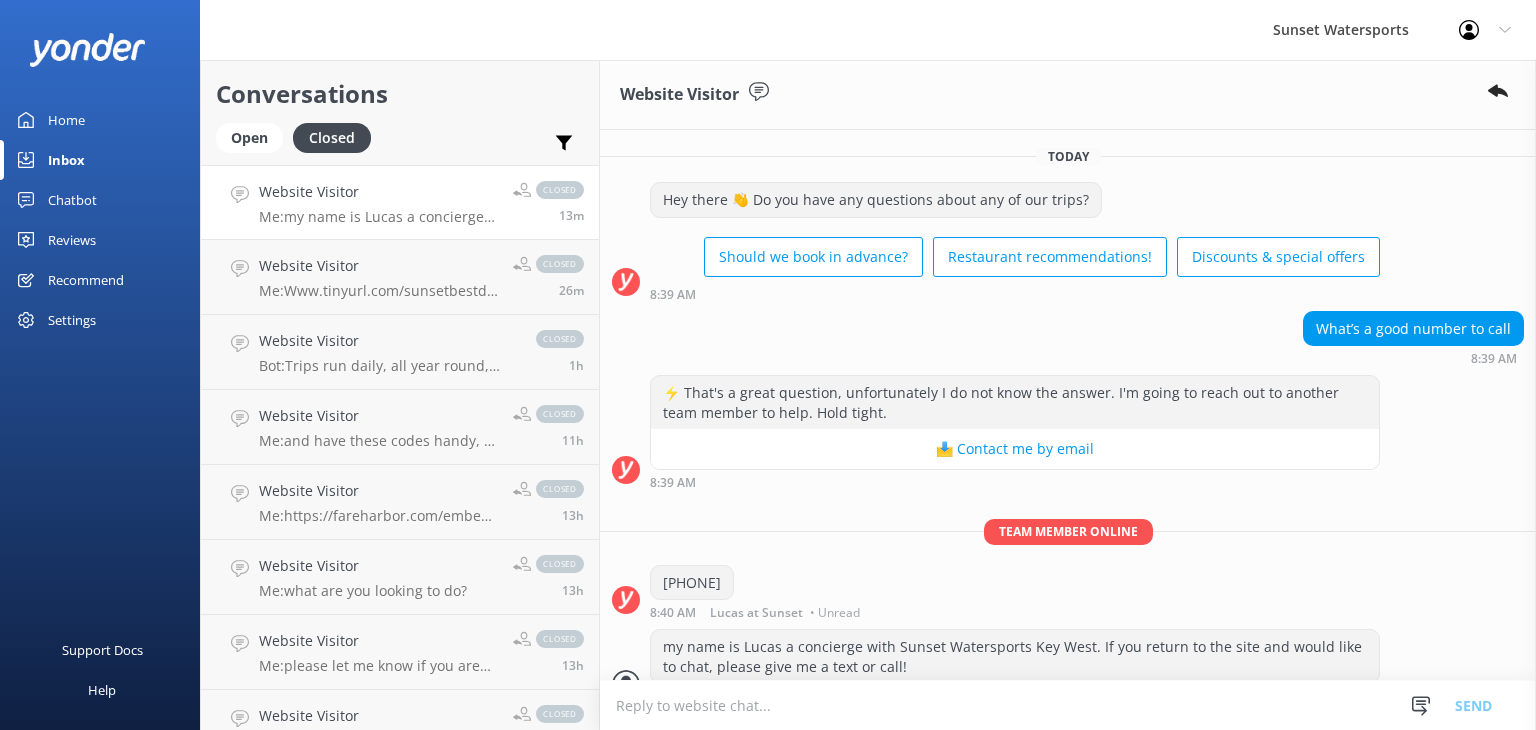 scroll, scrollTop: 74, scrollLeft: 0, axis: vertical 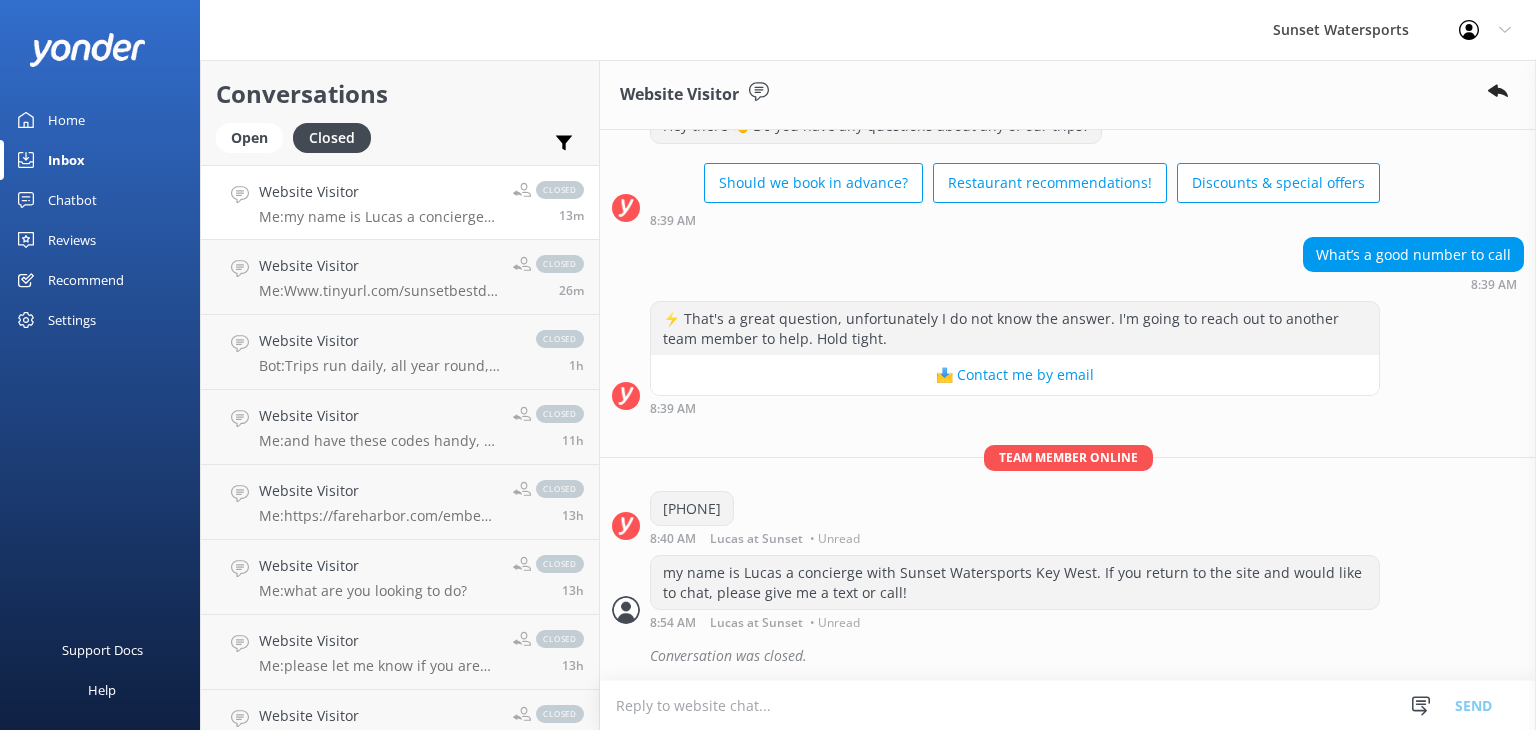 click on "Me:  my name is Lucas a concierge with Sunset Watersports Key West. If you return to the site and would like to chat, please give me a text or call!" at bounding box center (378, 217) 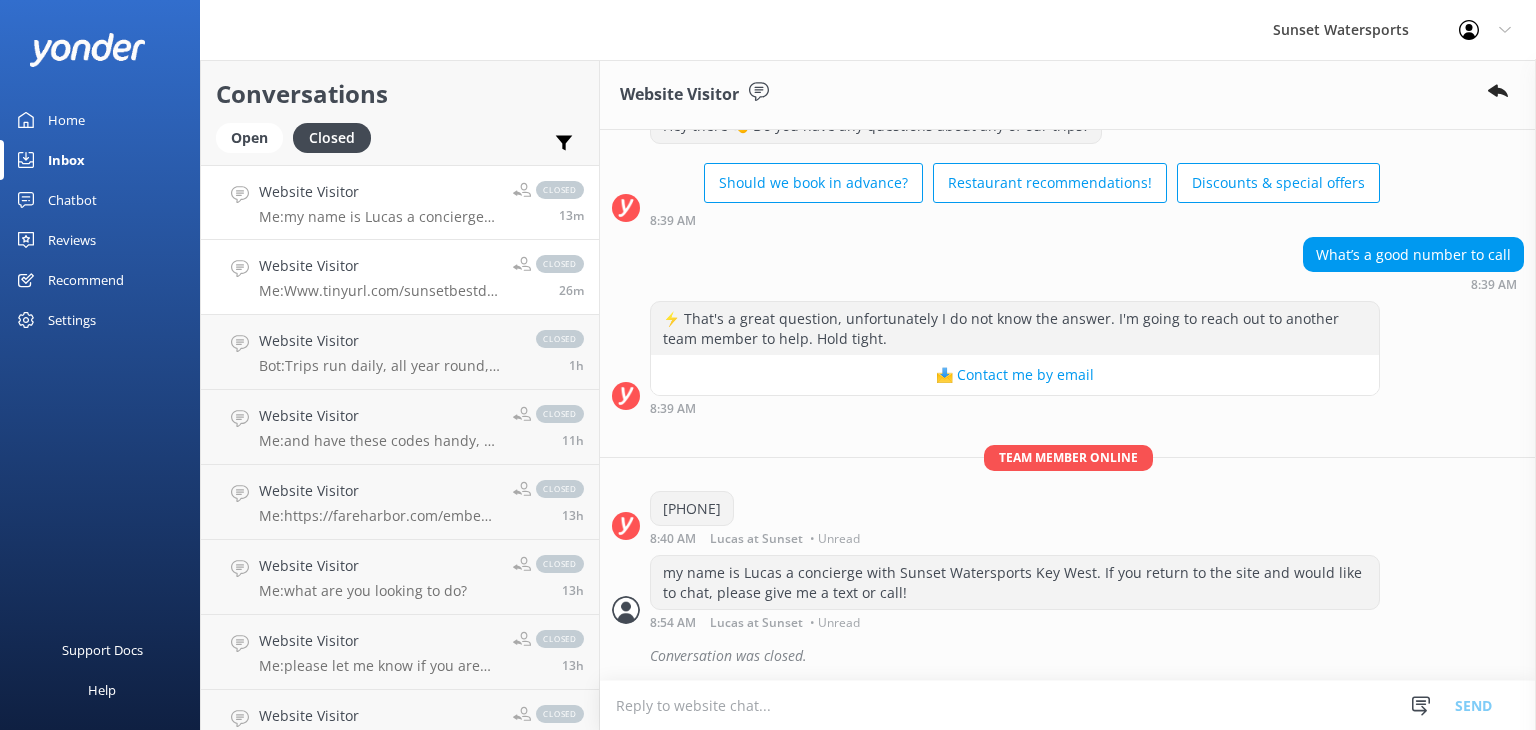 click on "Me:  Www.tinyurl.com/sunsetbestdeals2025" at bounding box center (378, 291) 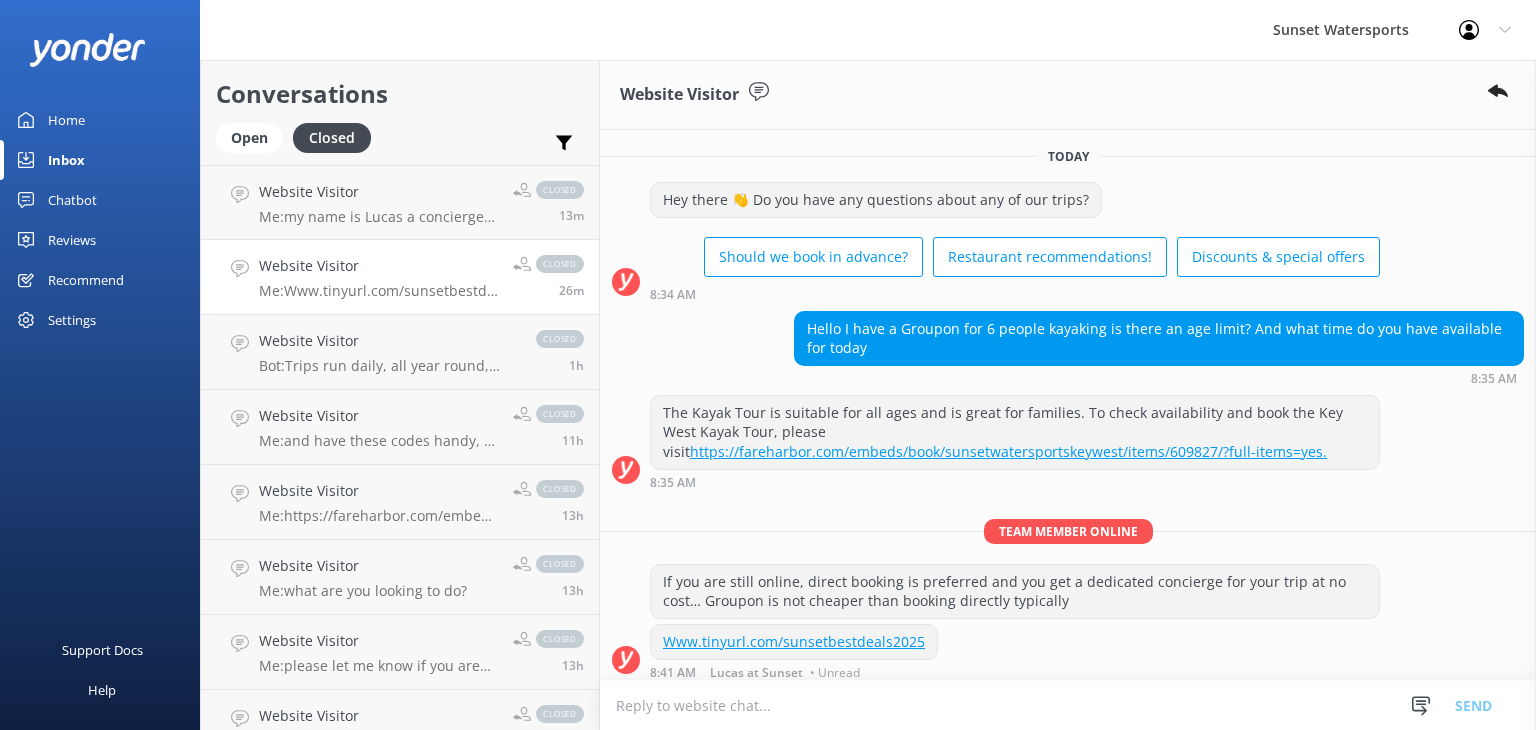 scroll, scrollTop: 49, scrollLeft: 0, axis: vertical 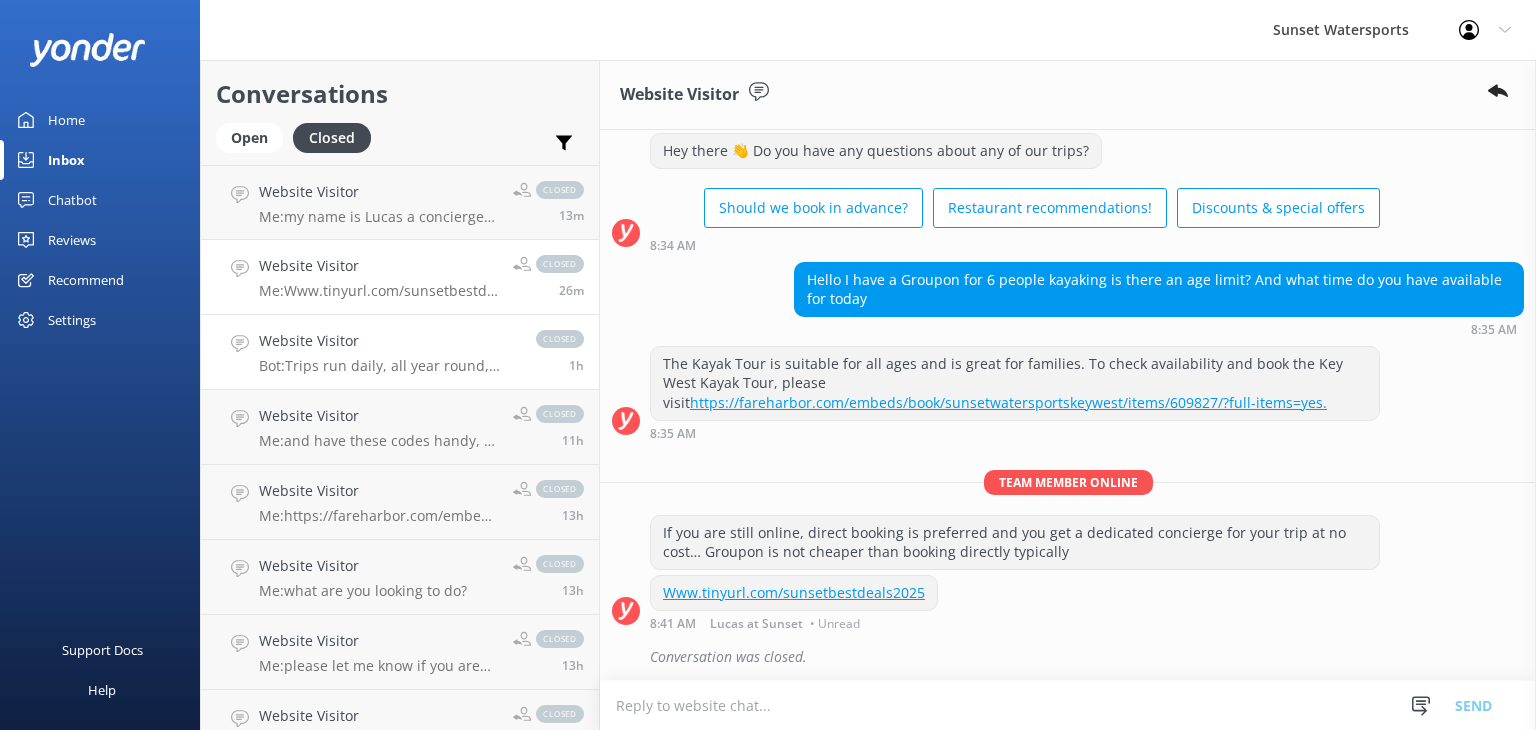 click on "Bot:  Trips run daily, all year round, weather permitting. To see exact departure times and book your spot, head to https://fareharbor.com/embeds/book/sunsetwatersportskeywest/?full-items=yes&flow=468359." at bounding box center (387, 366) 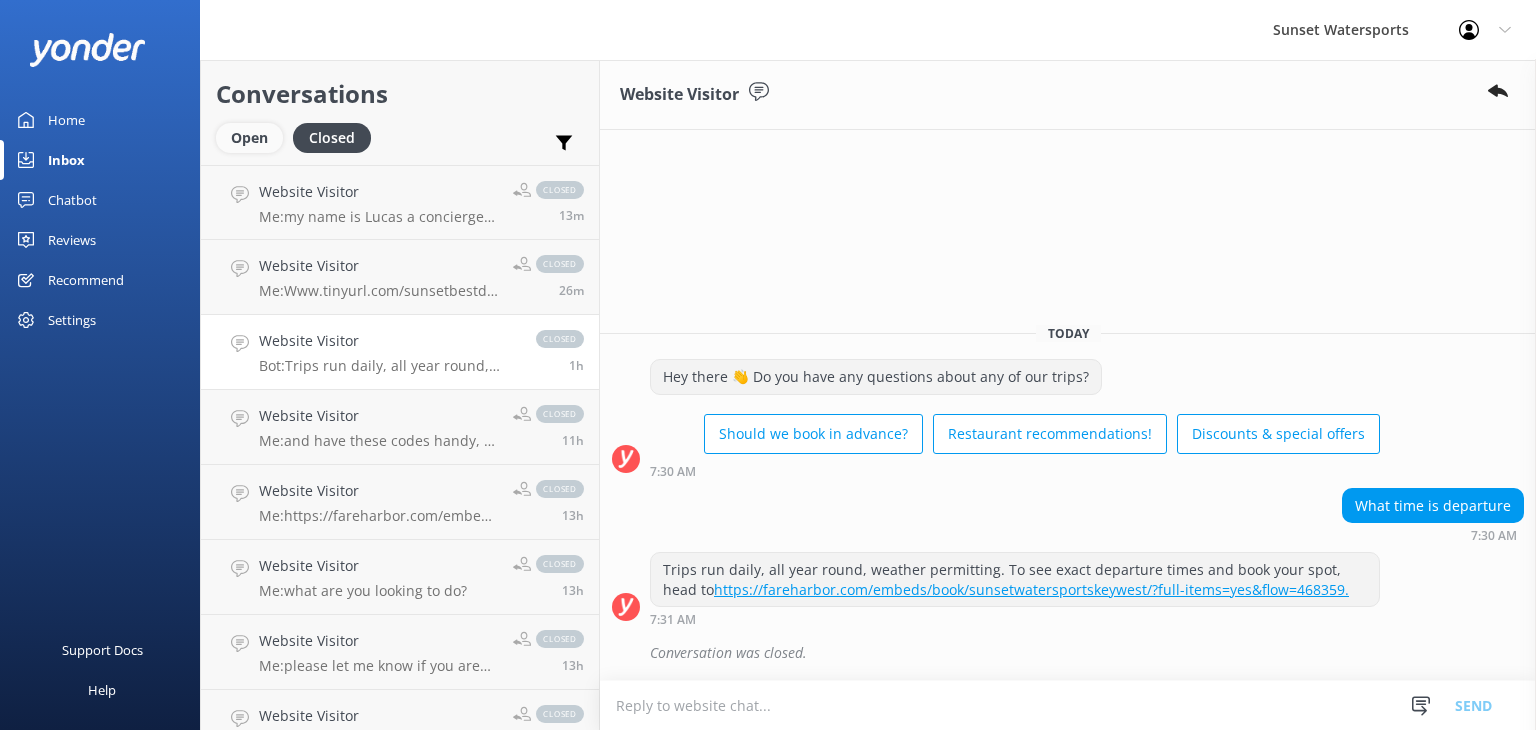 click on "Open" at bounding box center [249, 138] 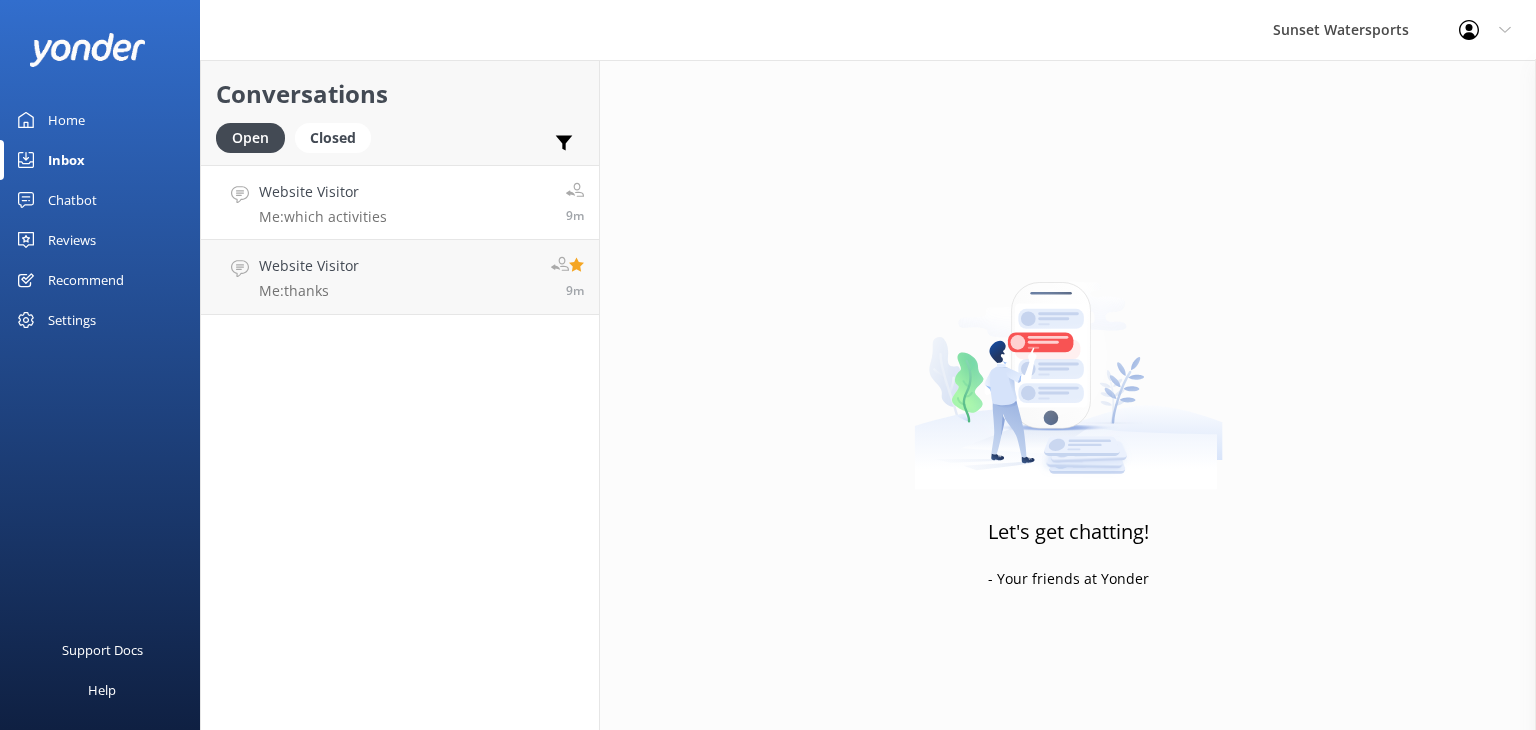 click on "Website Visitor Me:  which activities 9m" at bounding box center (400, 202) 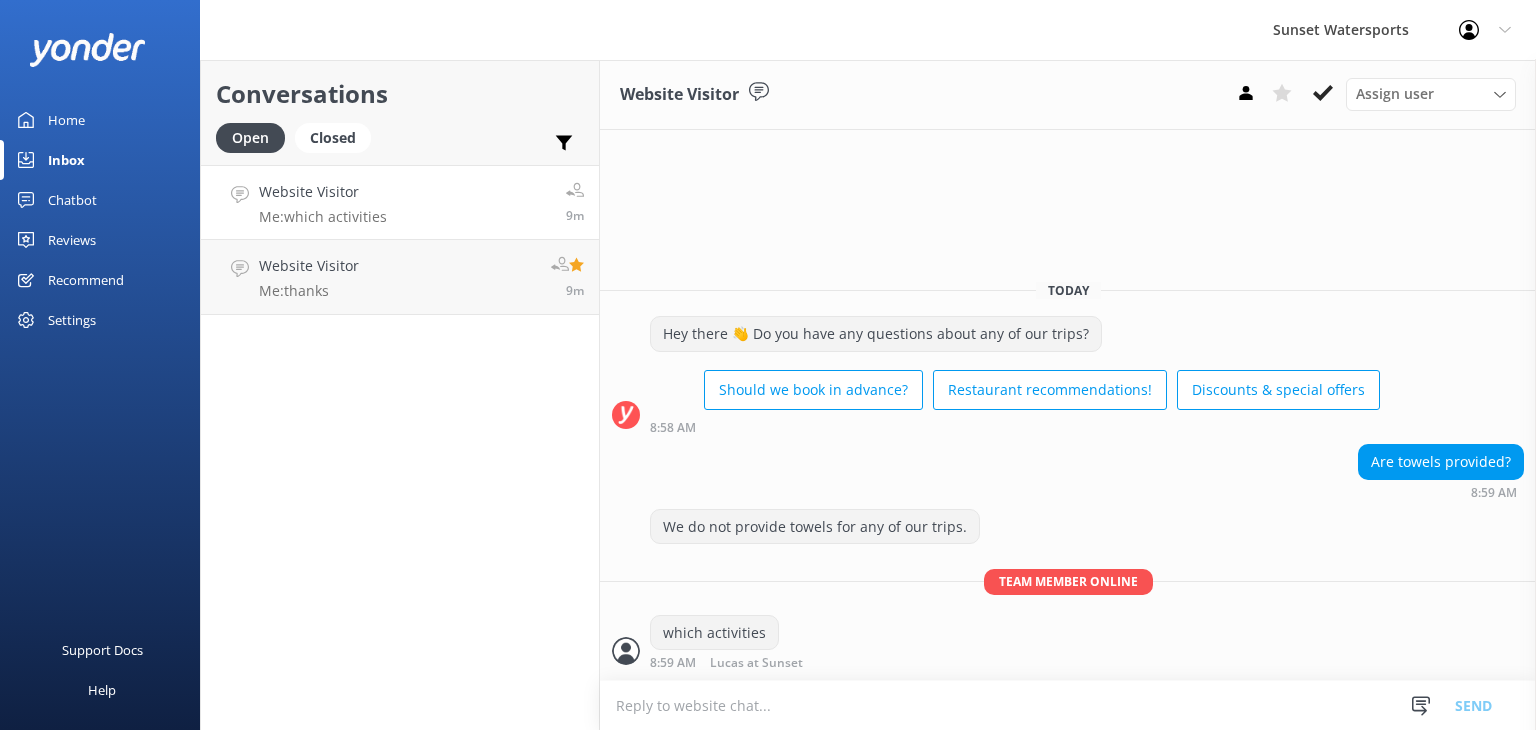 click on "Website Visitor Me:  which activities 9m" at bounding box center (400, 202) 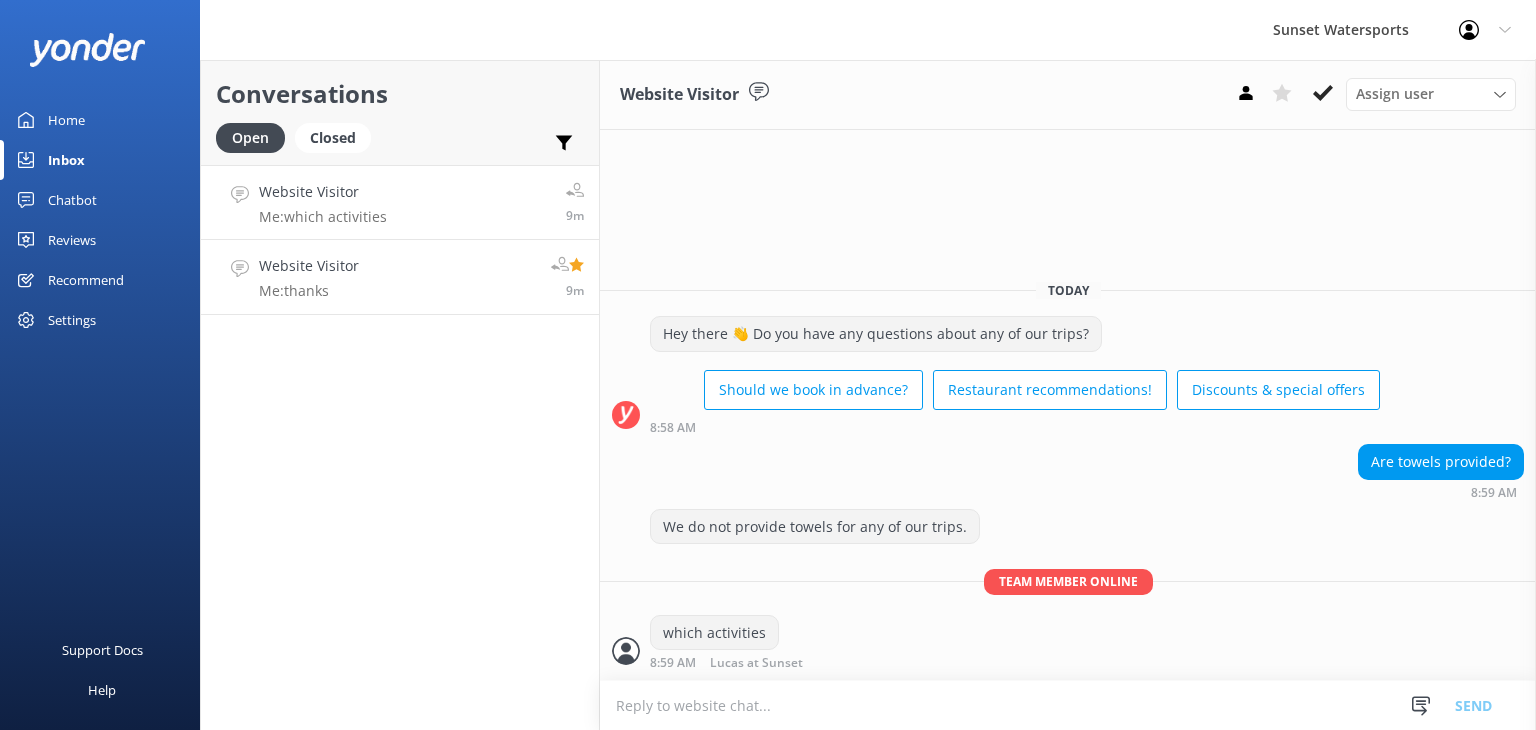 click on "Website Visitor Me:  thanks 9m" at bounding box center [400, 277] 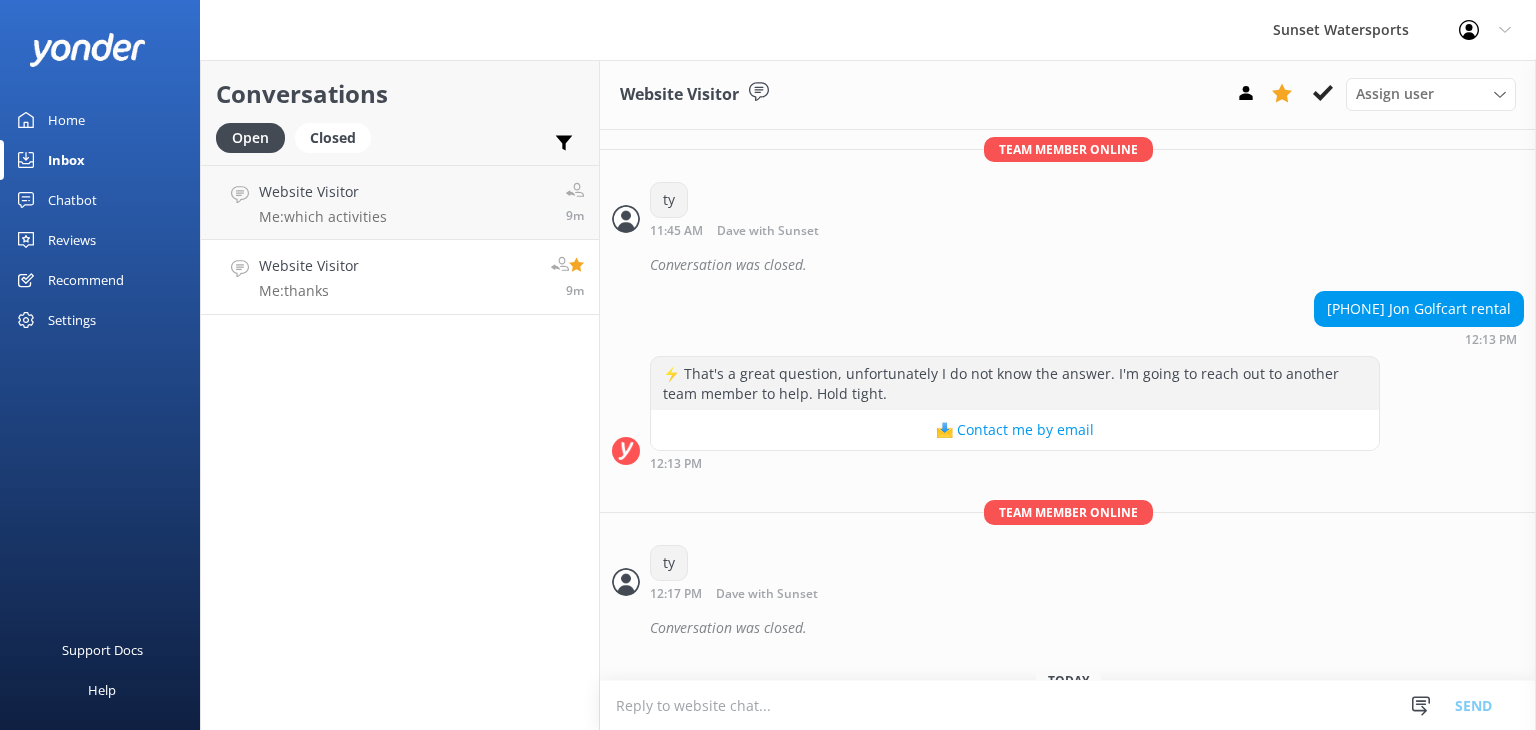scroll, scrollTop: 10452, scrollLeft: 0, axis: vertical 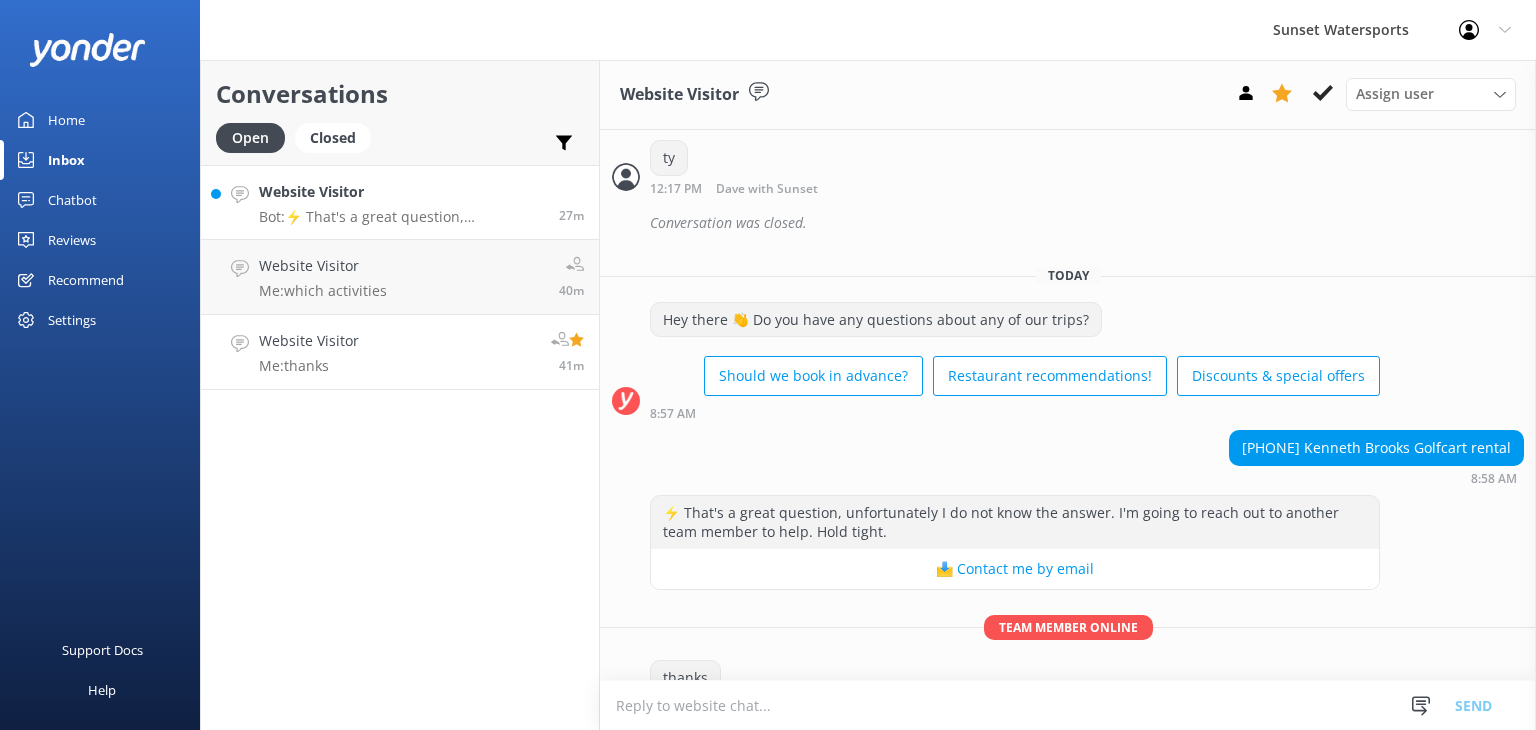 click on "Website Visitor Bot:  ⚡ That's a great question, unfortunately I do not know the answer. I'm going to reach out to another team member to help. Hold tight." at bounding box center [401, 202] 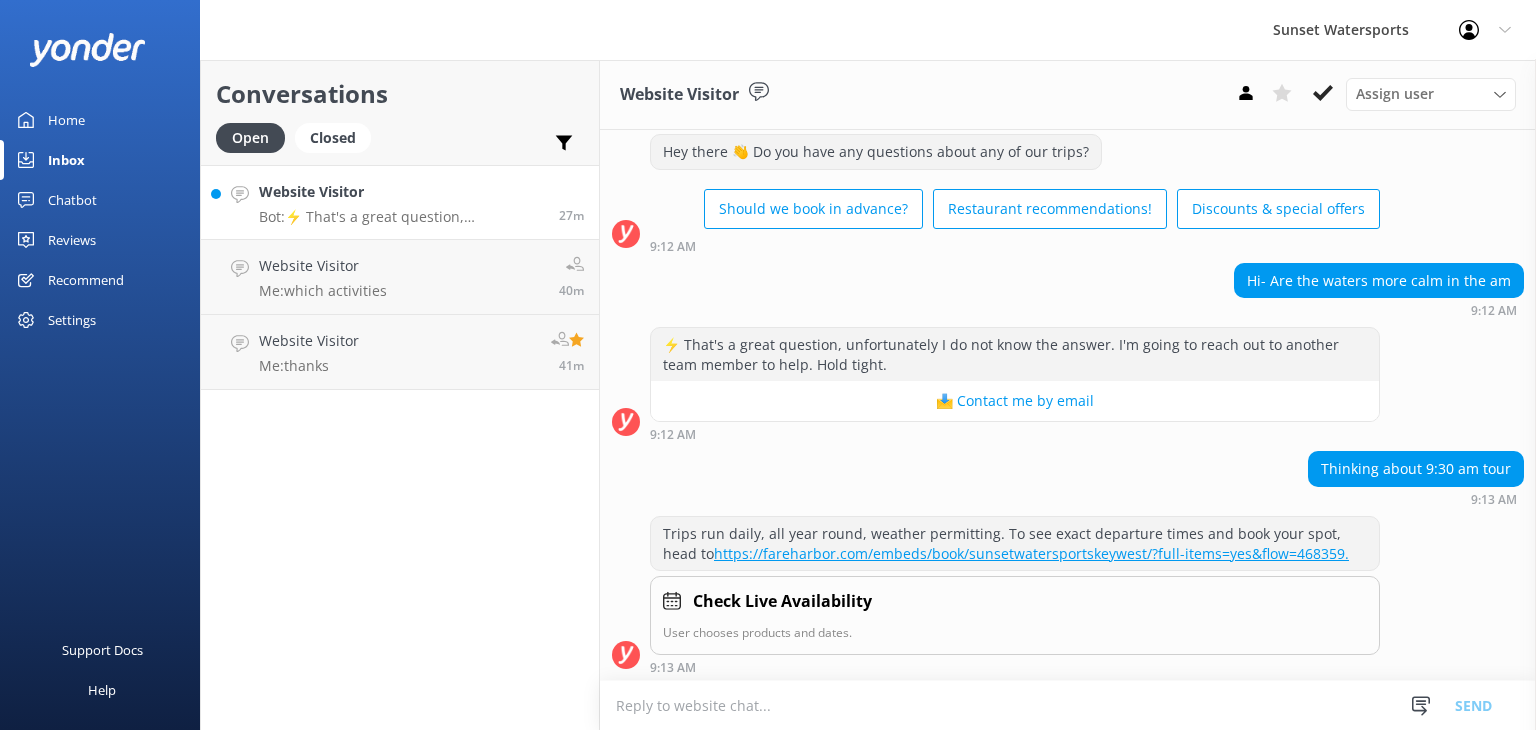 scroll, scrollTop: 49, scrollLeft: 0, axis: vertical 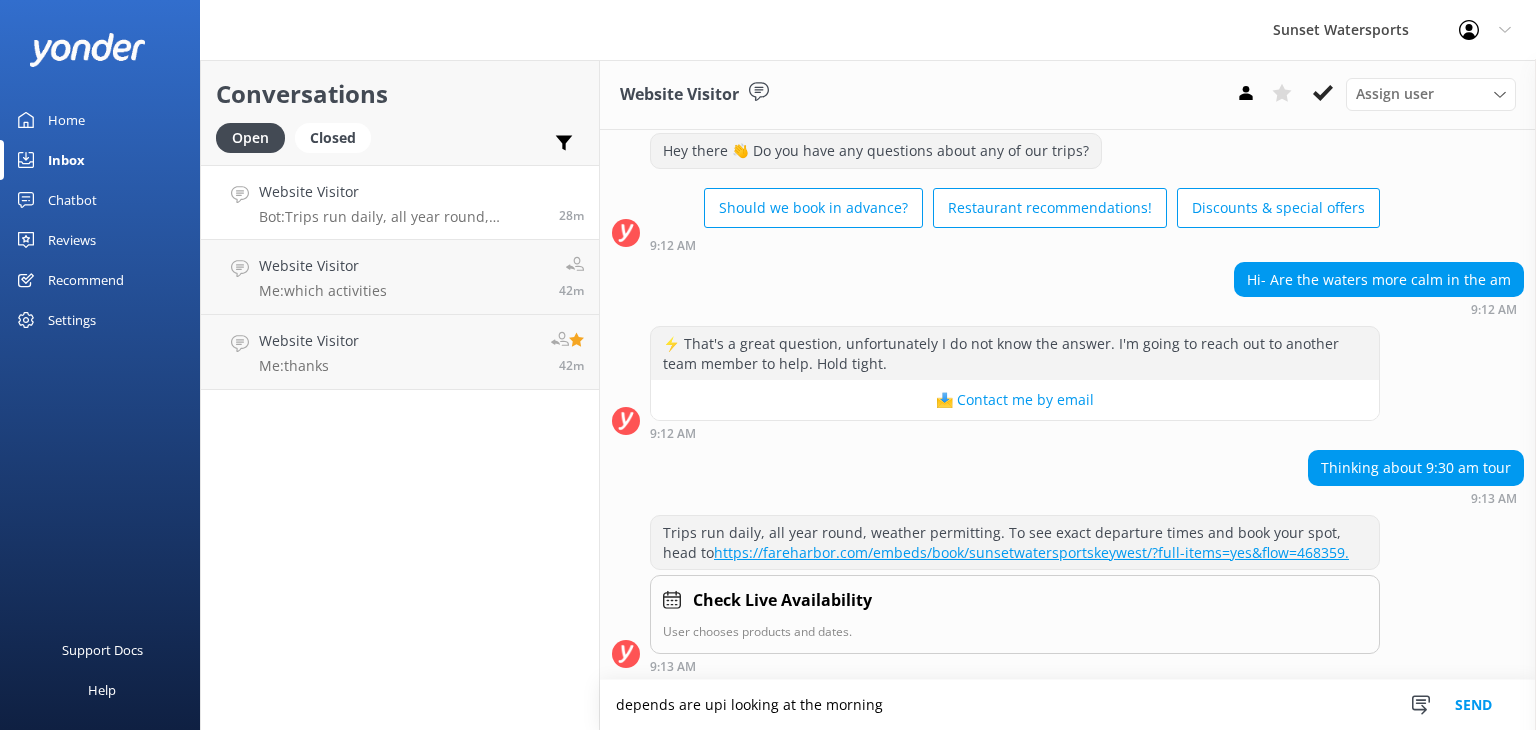 type on "depends are upi looking at the morning" 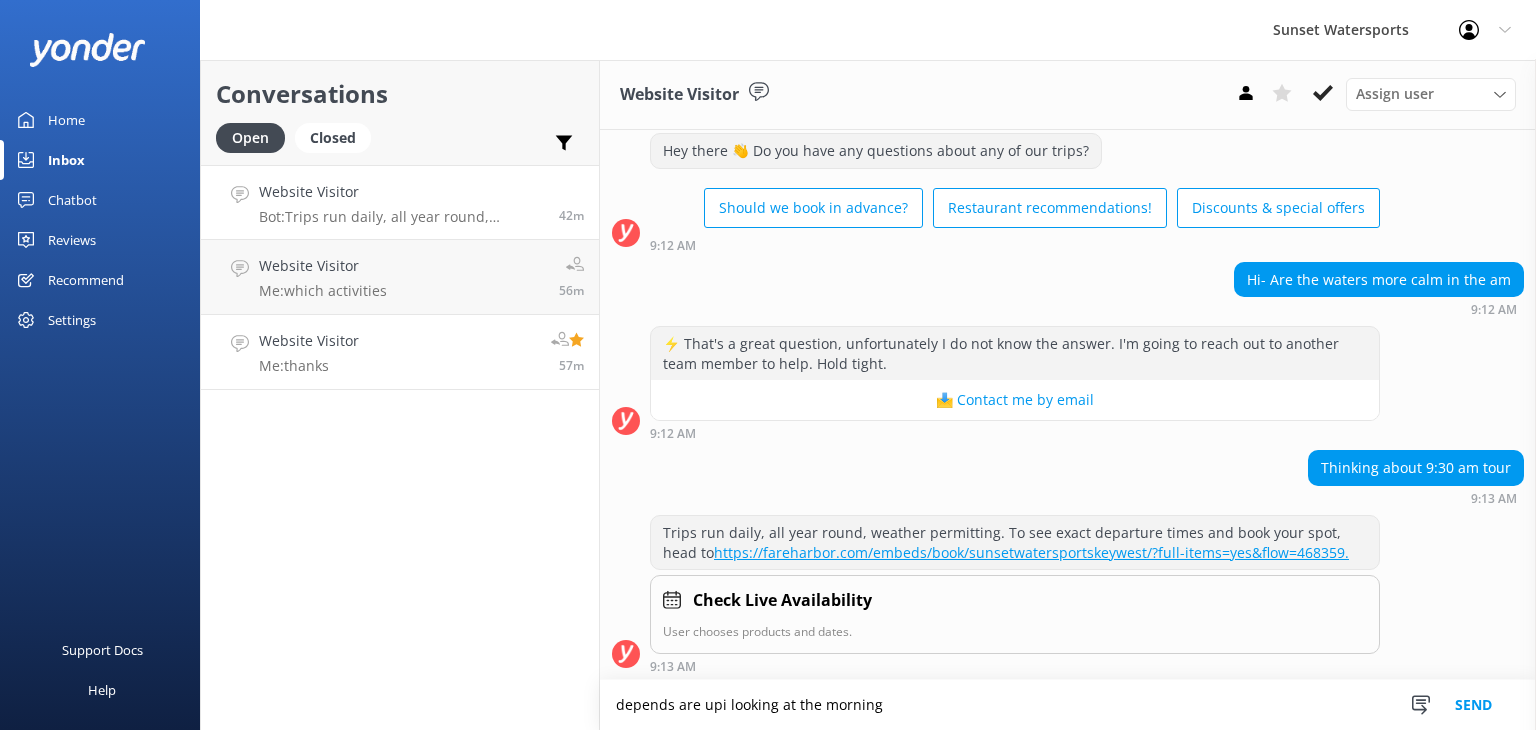 click on "Website Visitor Me:  thanks 57m" at bounding box center (400, 352) 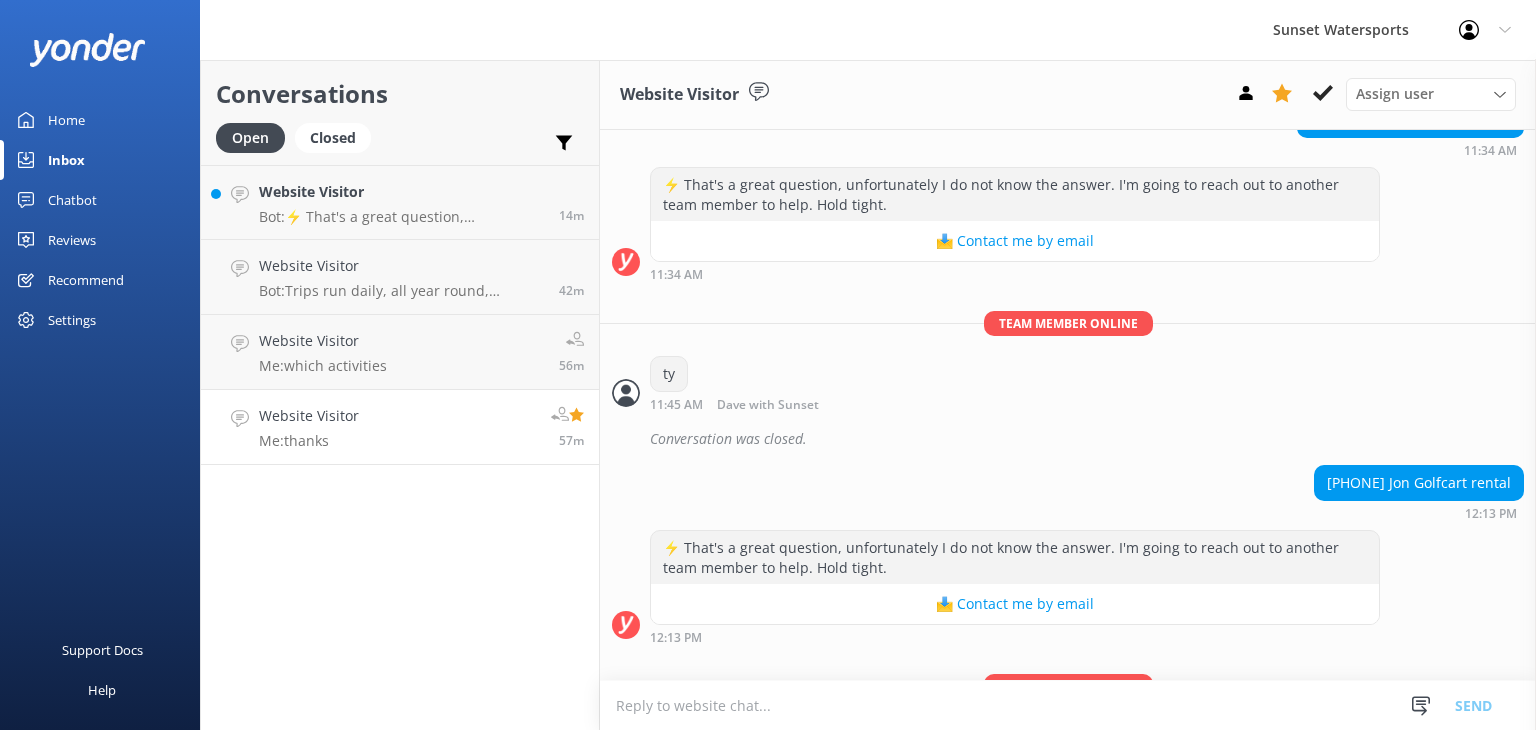 scroll, scrollTop: 10452, scrollLeft: 0, axis: vertical 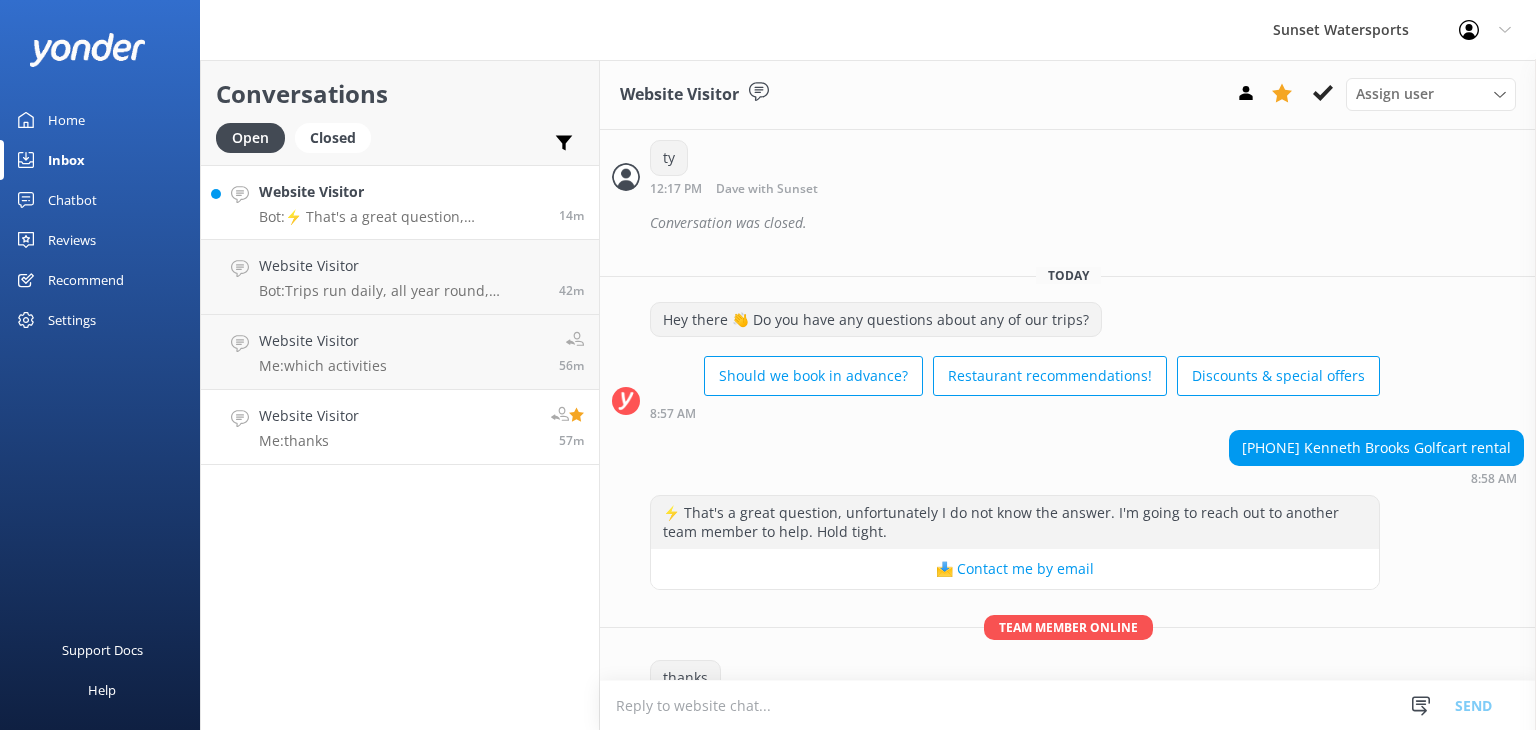 click on "Website Visitor" at bounding box center [401, 192] 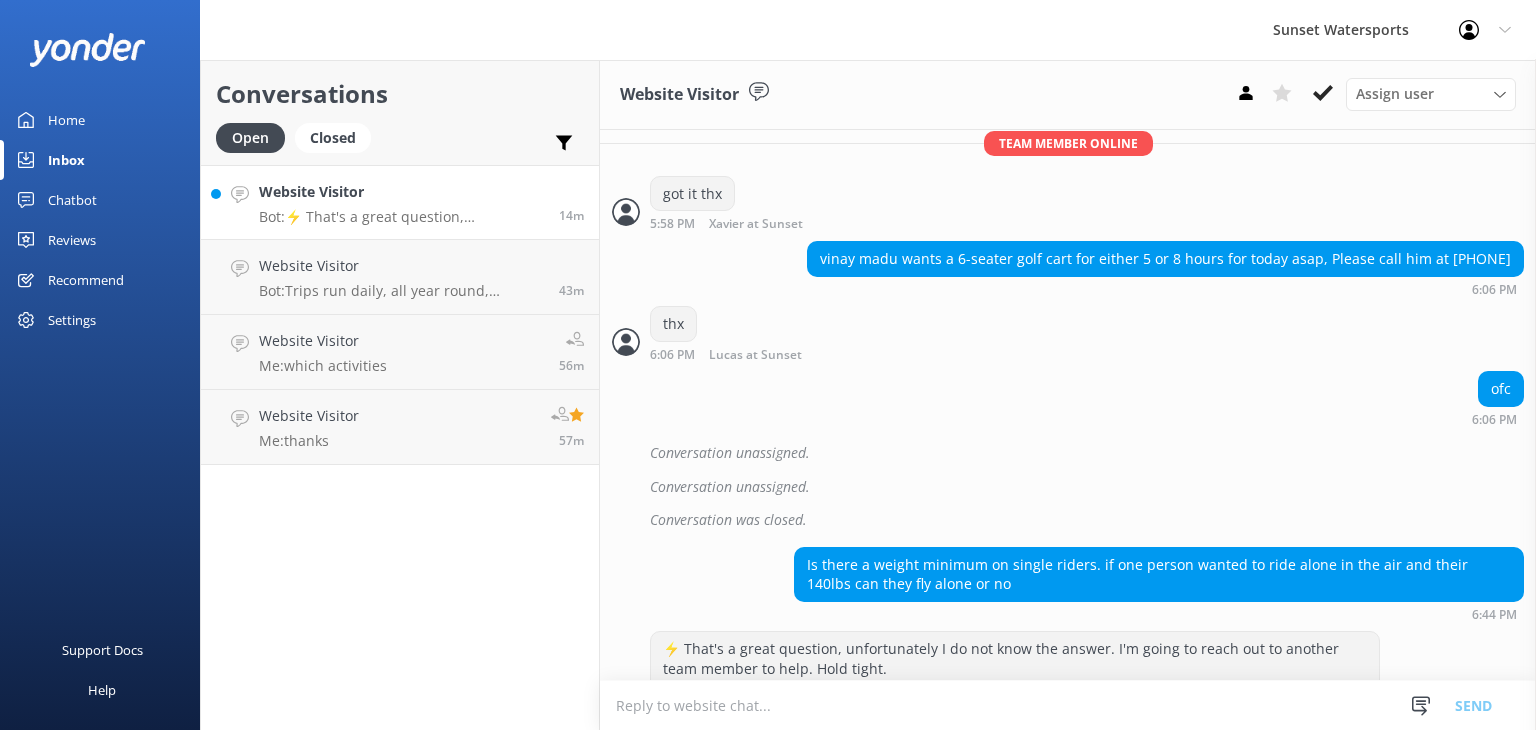 scroll, scrollTop: 21376, scrollLeft: 0, axis: vertical 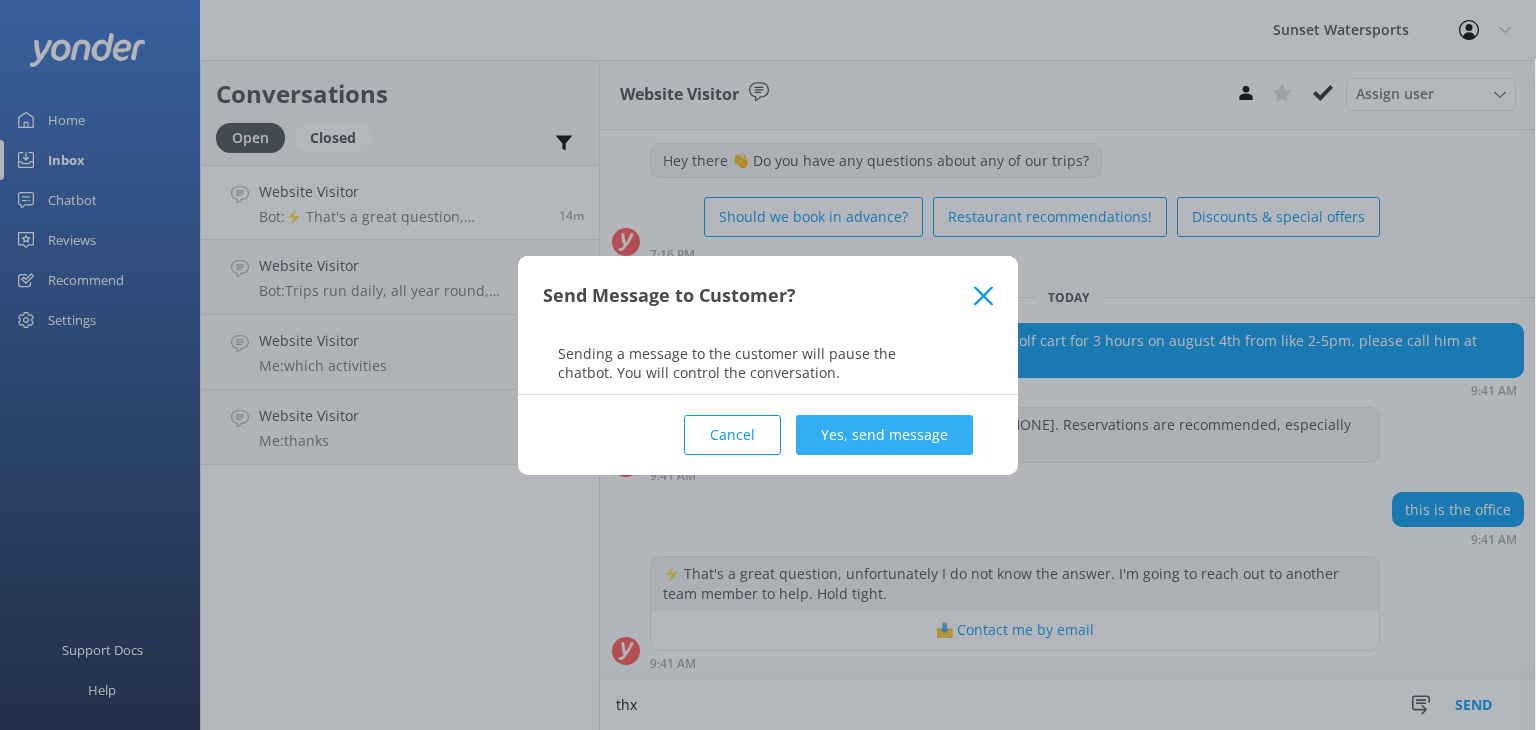 type on "thx" 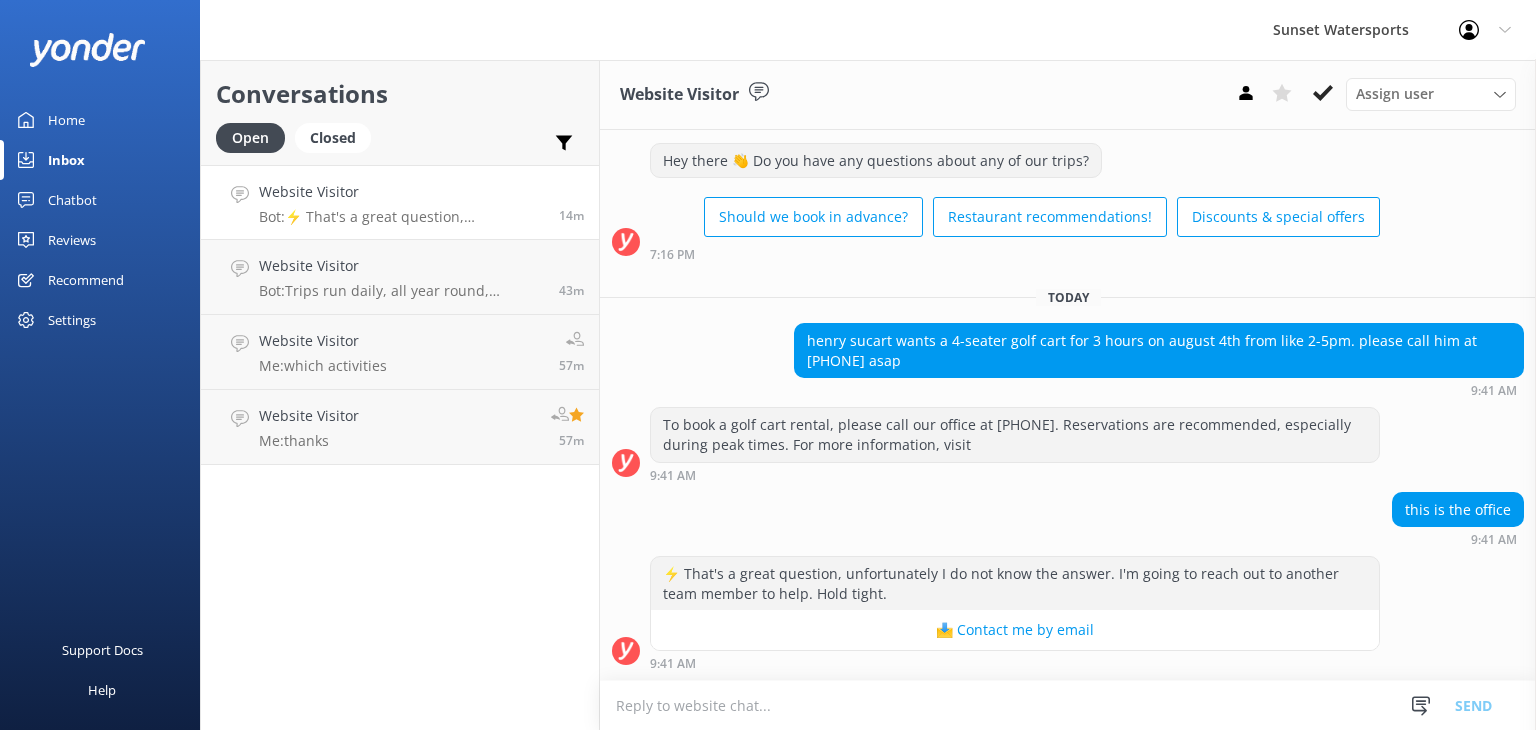 click at bounding box center (1068, 705) 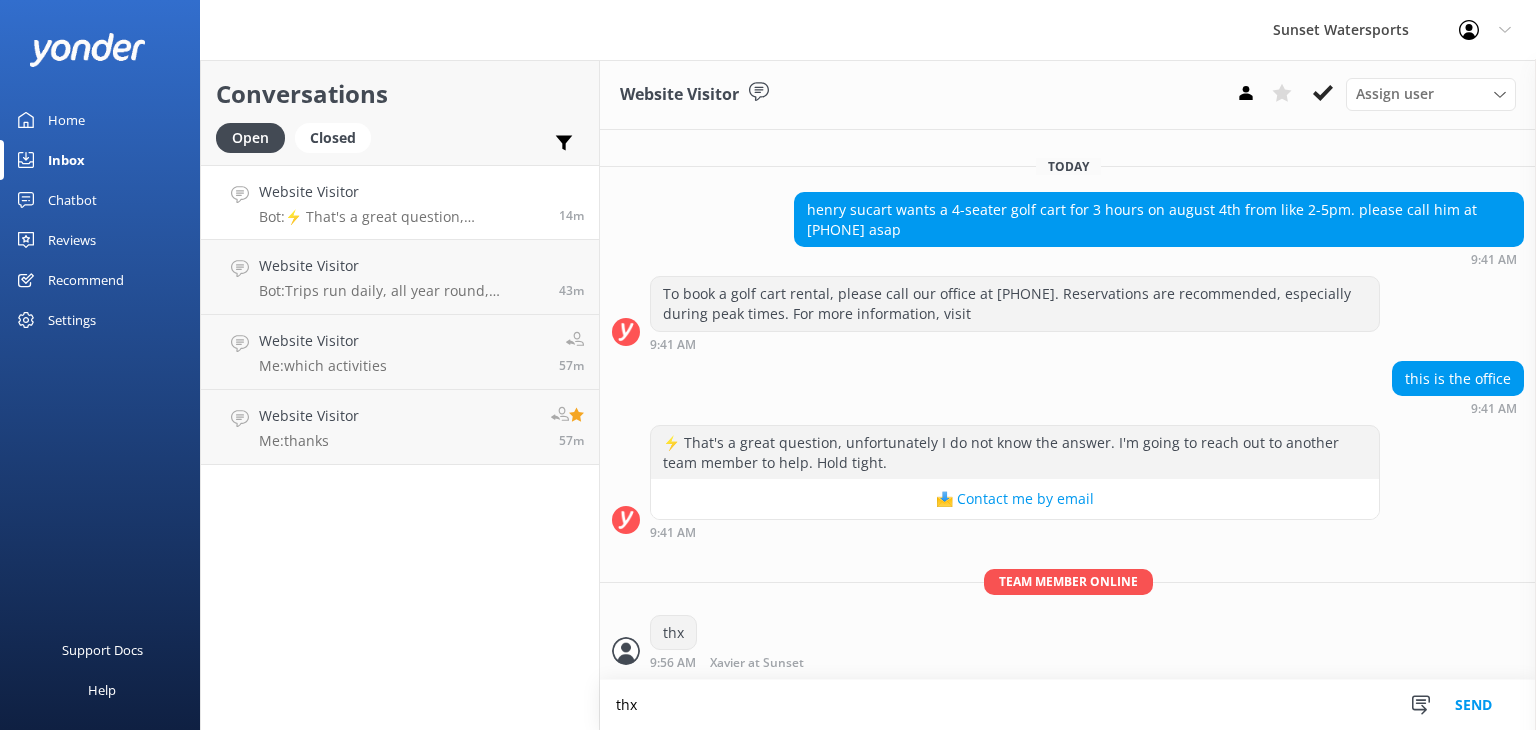scroll, scrollTop: 21506, scrollLeft: 0, axis: vertical 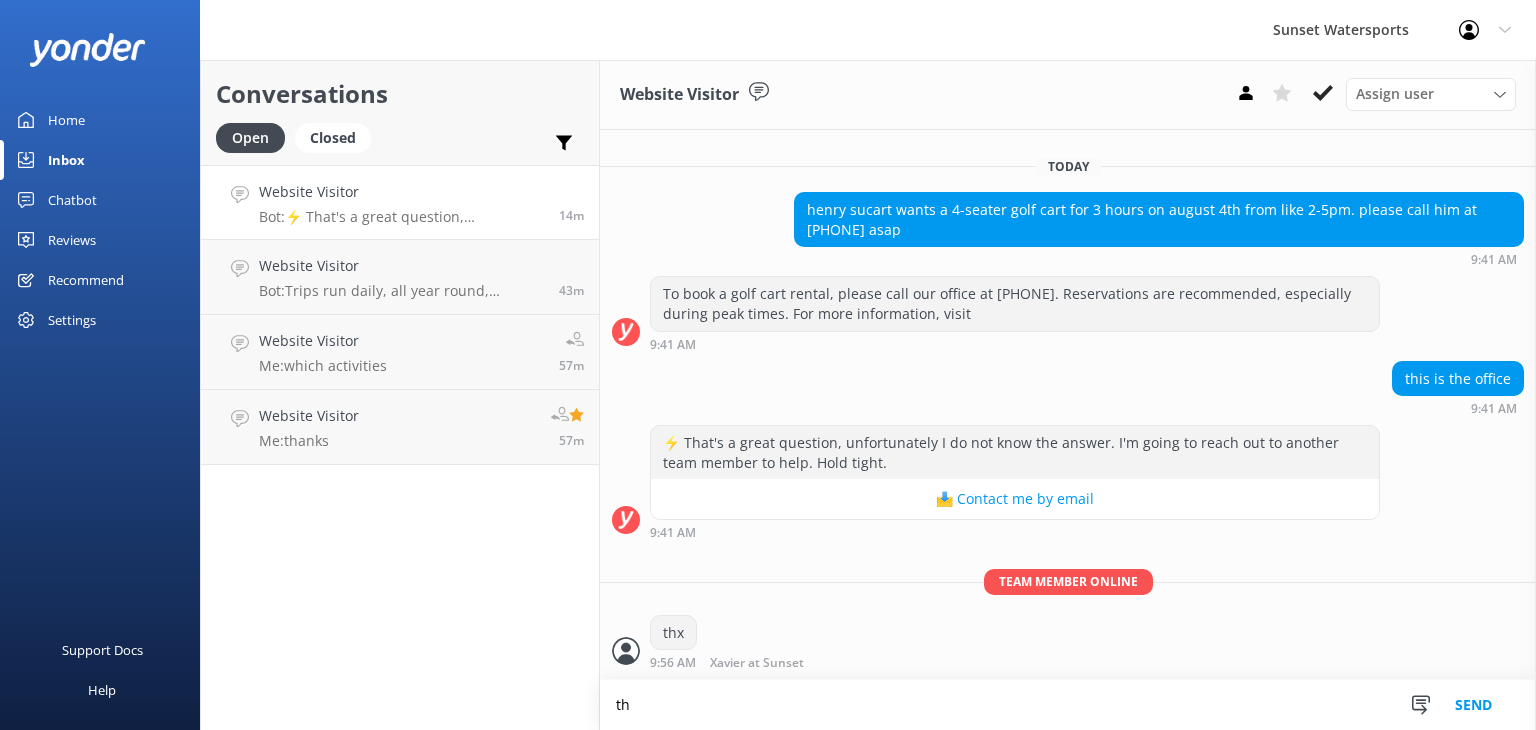 type on "t" 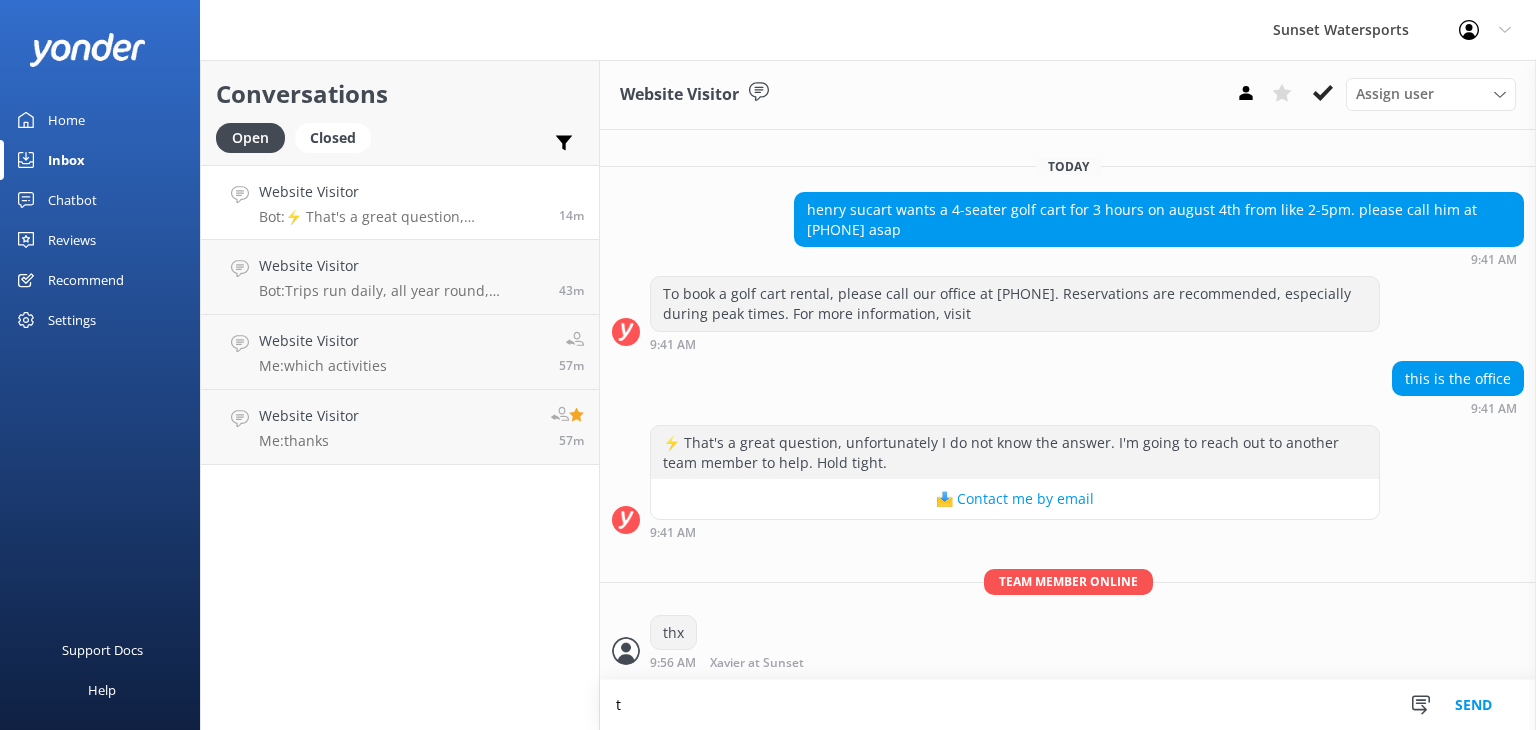 type 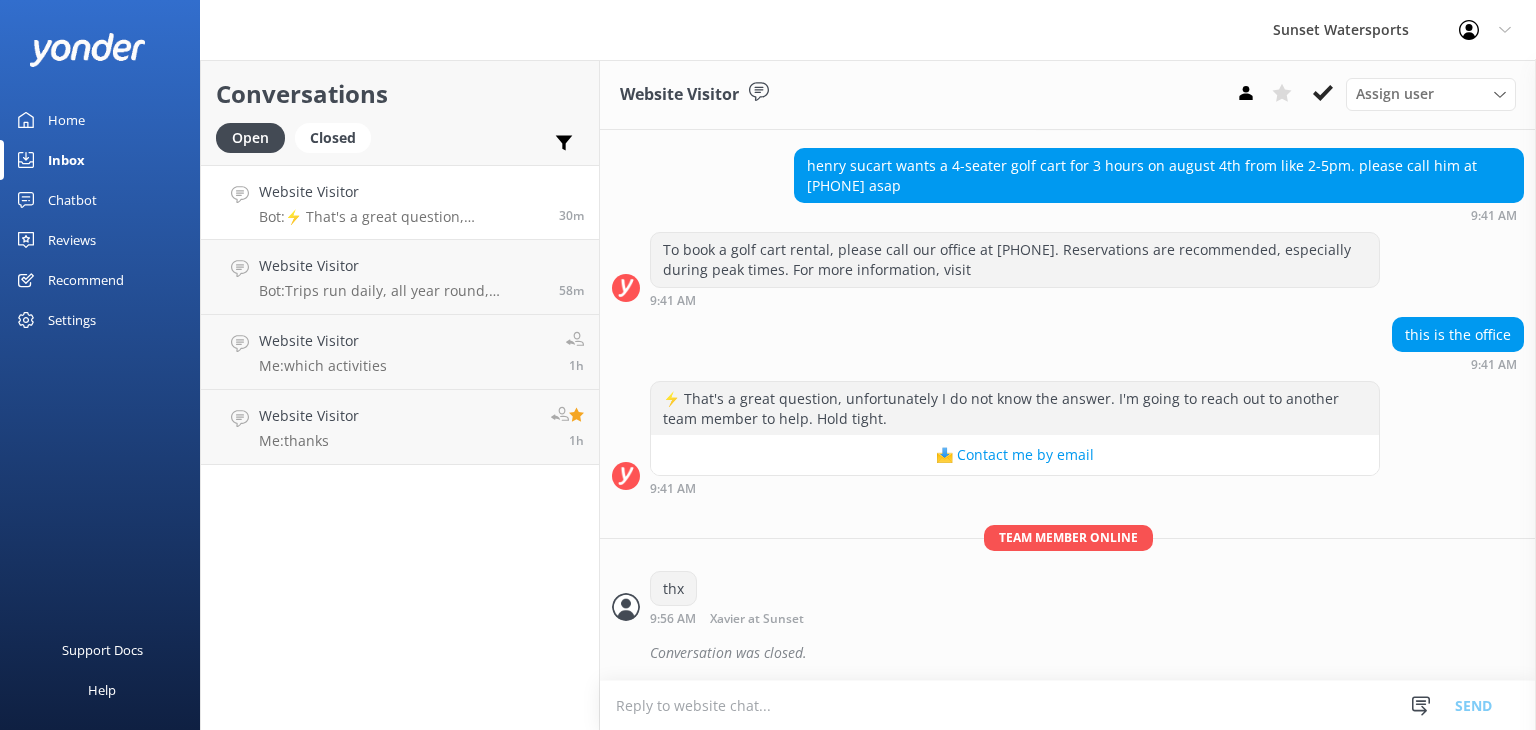 scroll, scrollTop: 21549, scrollLeft: 0, axis: vertical 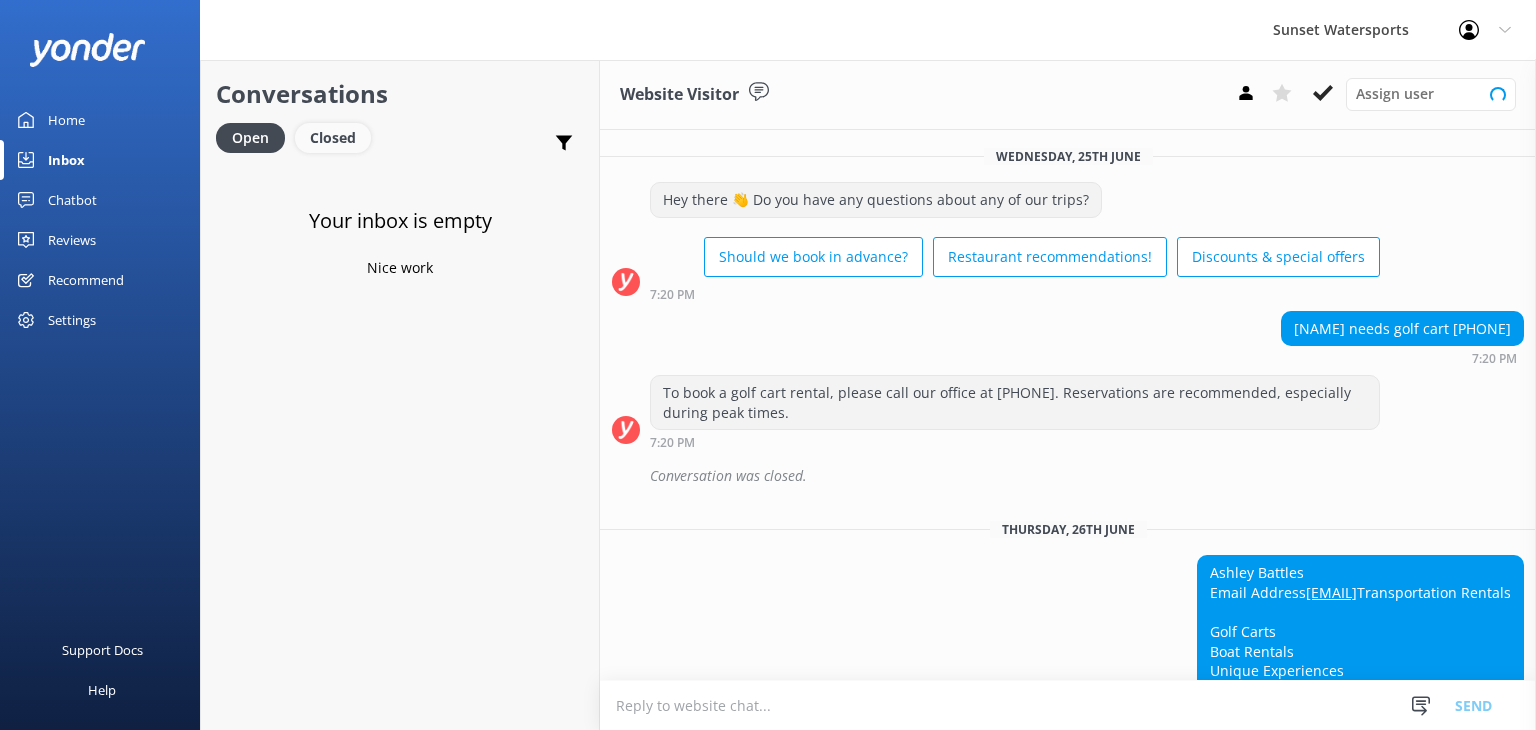 click on "Closed" at bounding box center (333, 138) 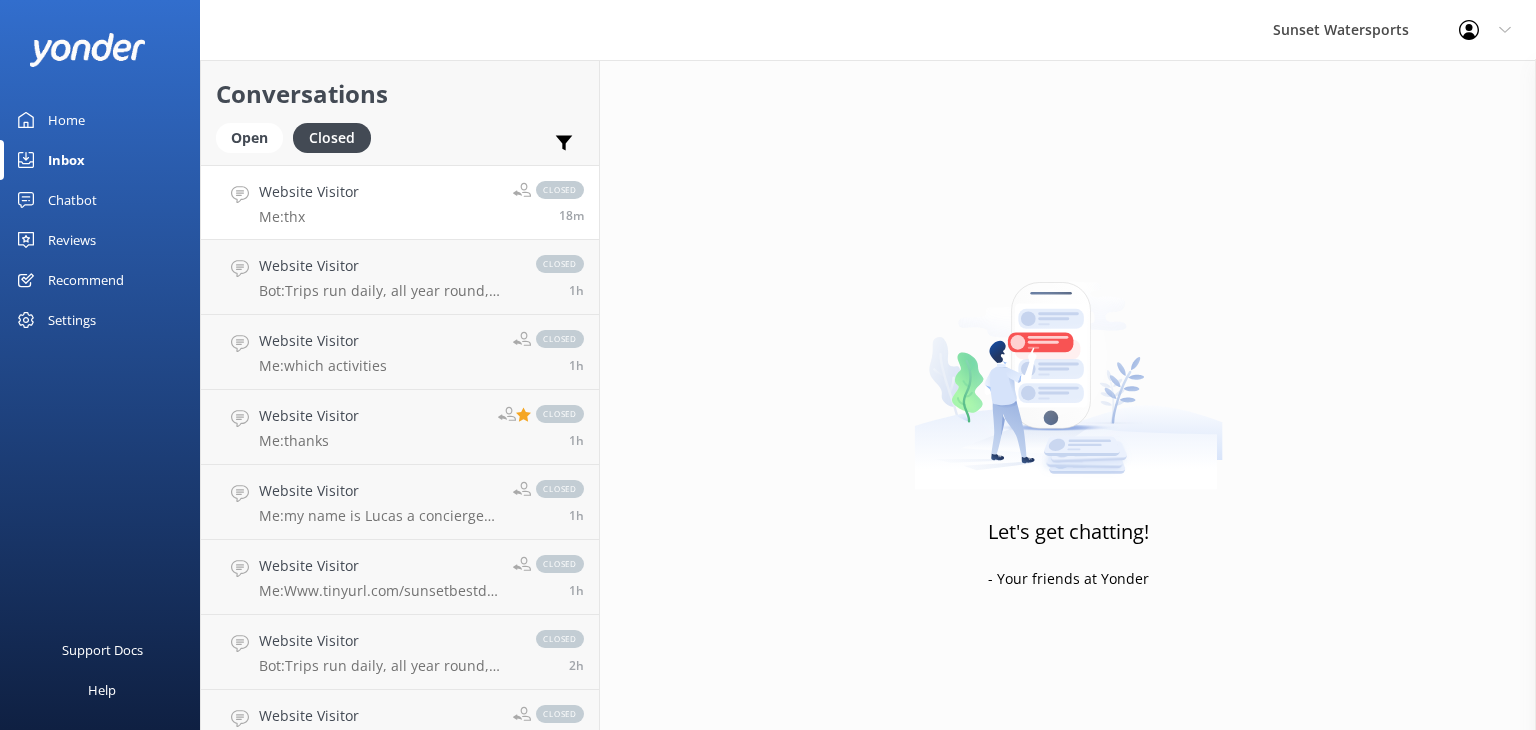 click on "Website Visitor Me:  thx closed 18m" at bounding box center (400, 202) 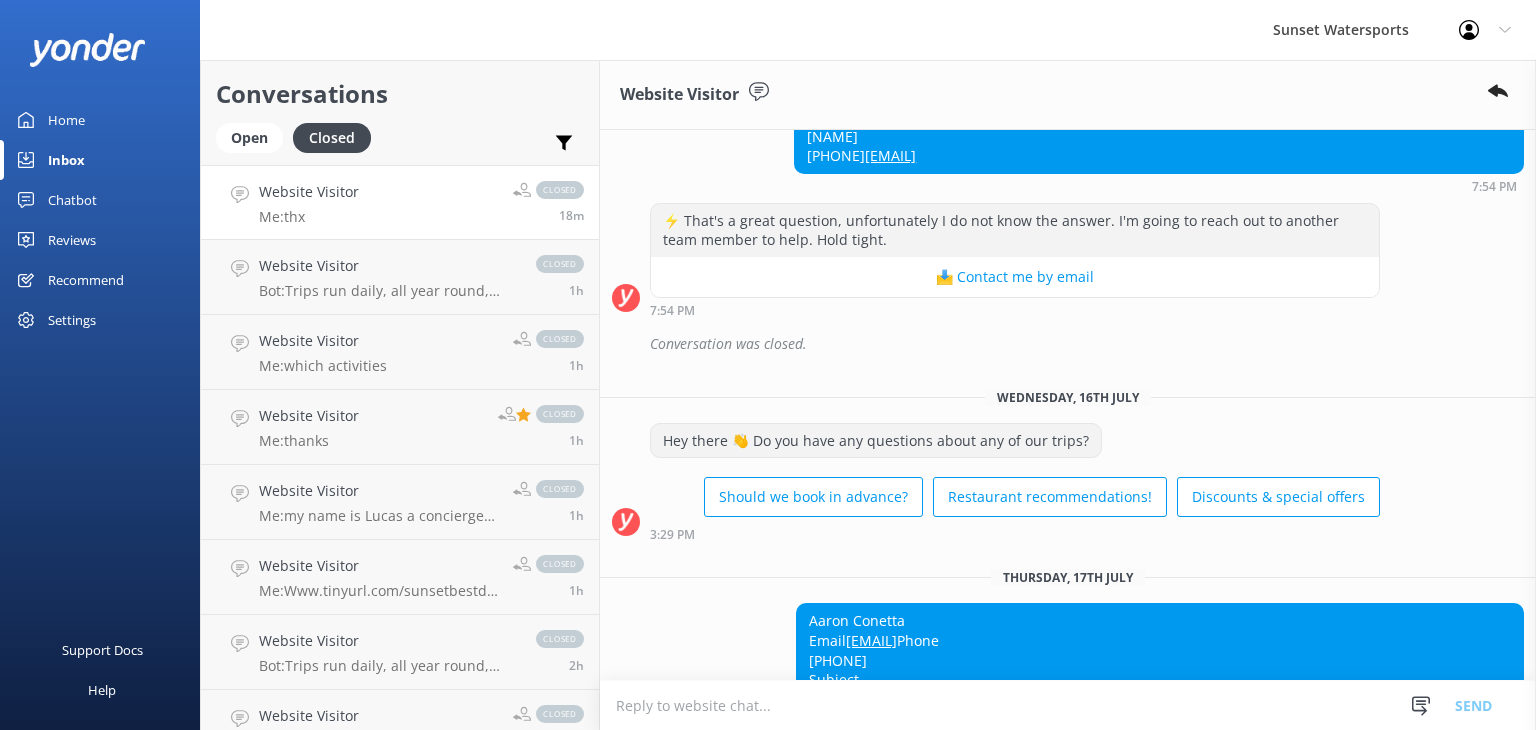 scroll, scrollTop: 21549, scrollLeft: 0, axis: vertical 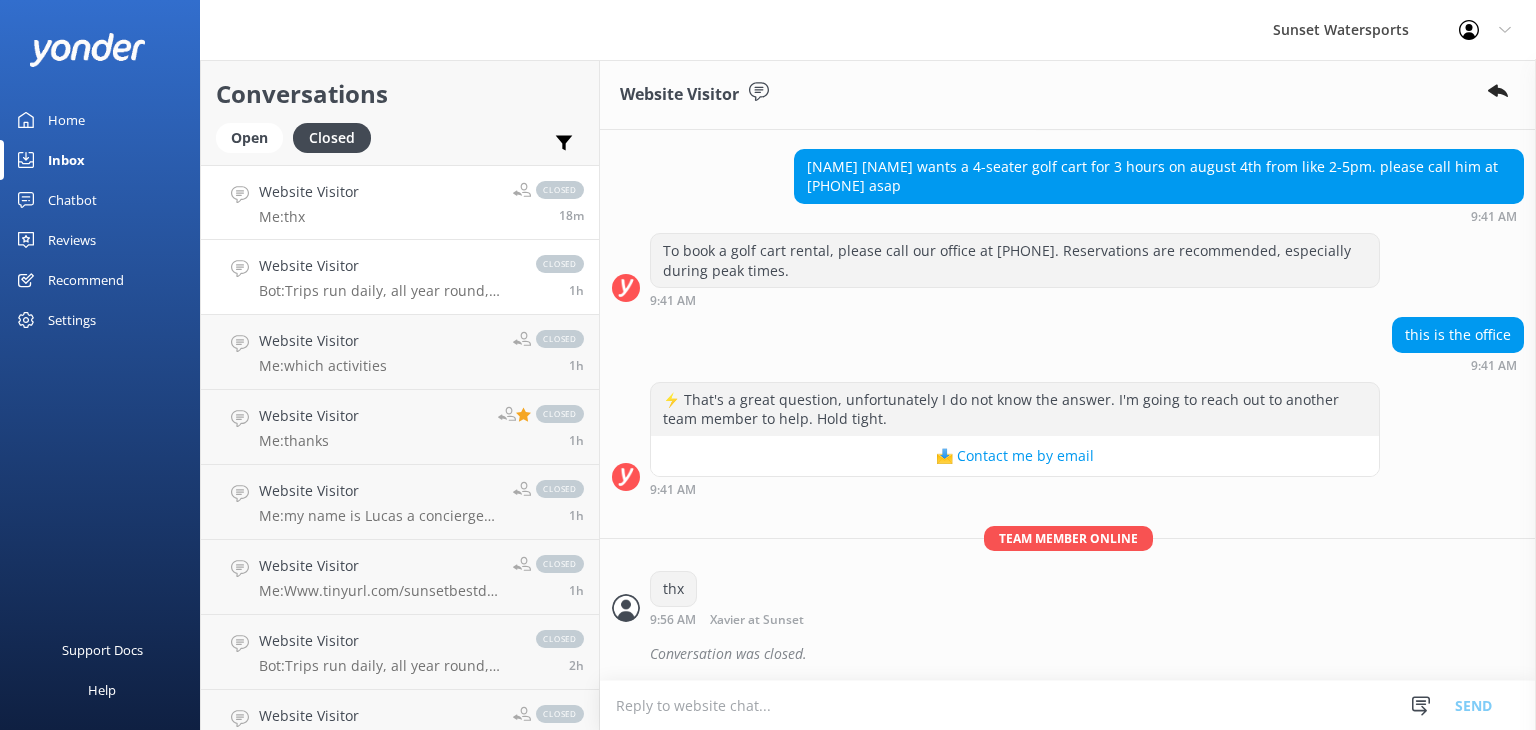 click on "Bot:  Trips run daily, all year round, weather permitting. To see exact departure times and book your spot, head to https://fareharbor.com/embeds/book/sunsetwatersportskeywest/?full-items=yes&flow=468359." at bounding box center [387, 291] 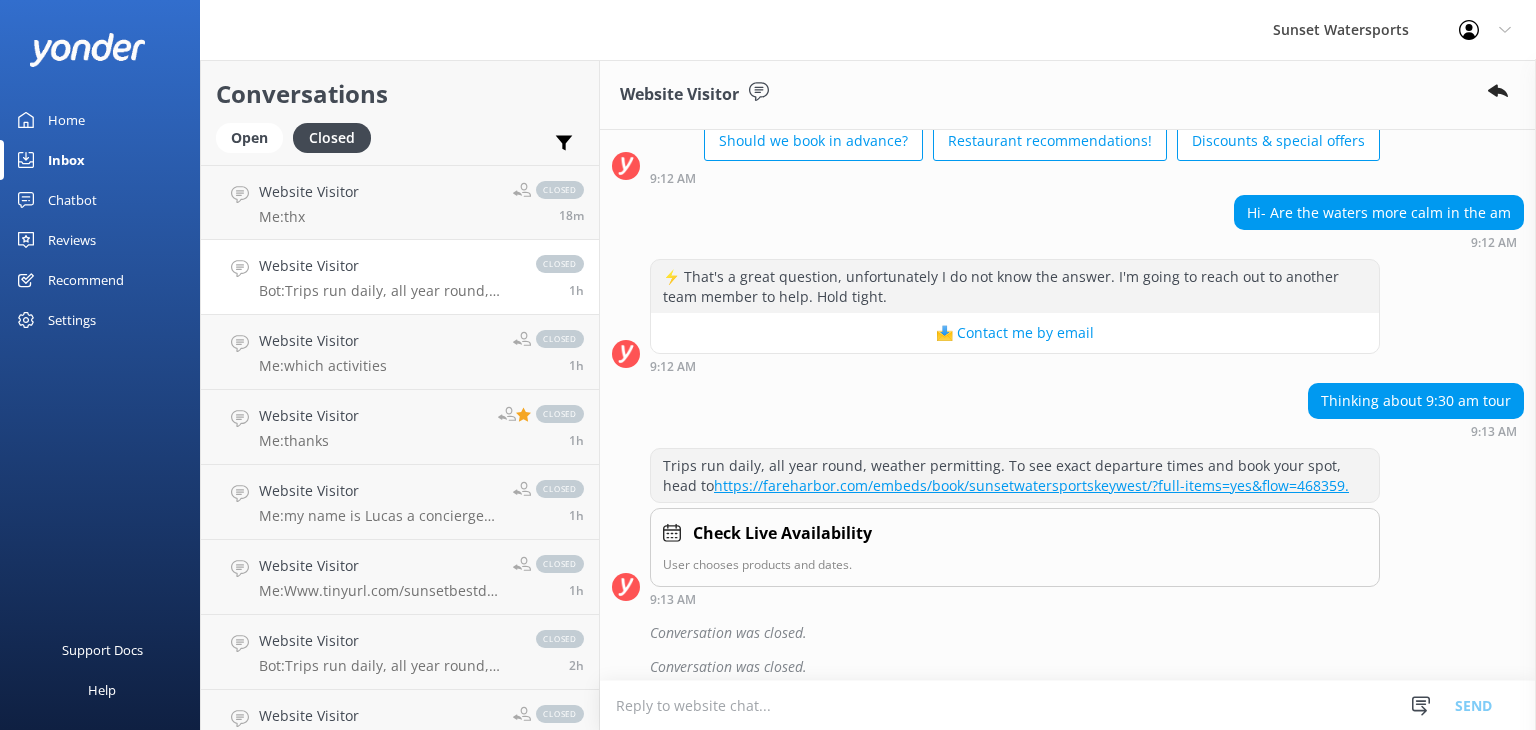 scroll, scrollTop: 126, scrollLeft: 0, axis: vertical 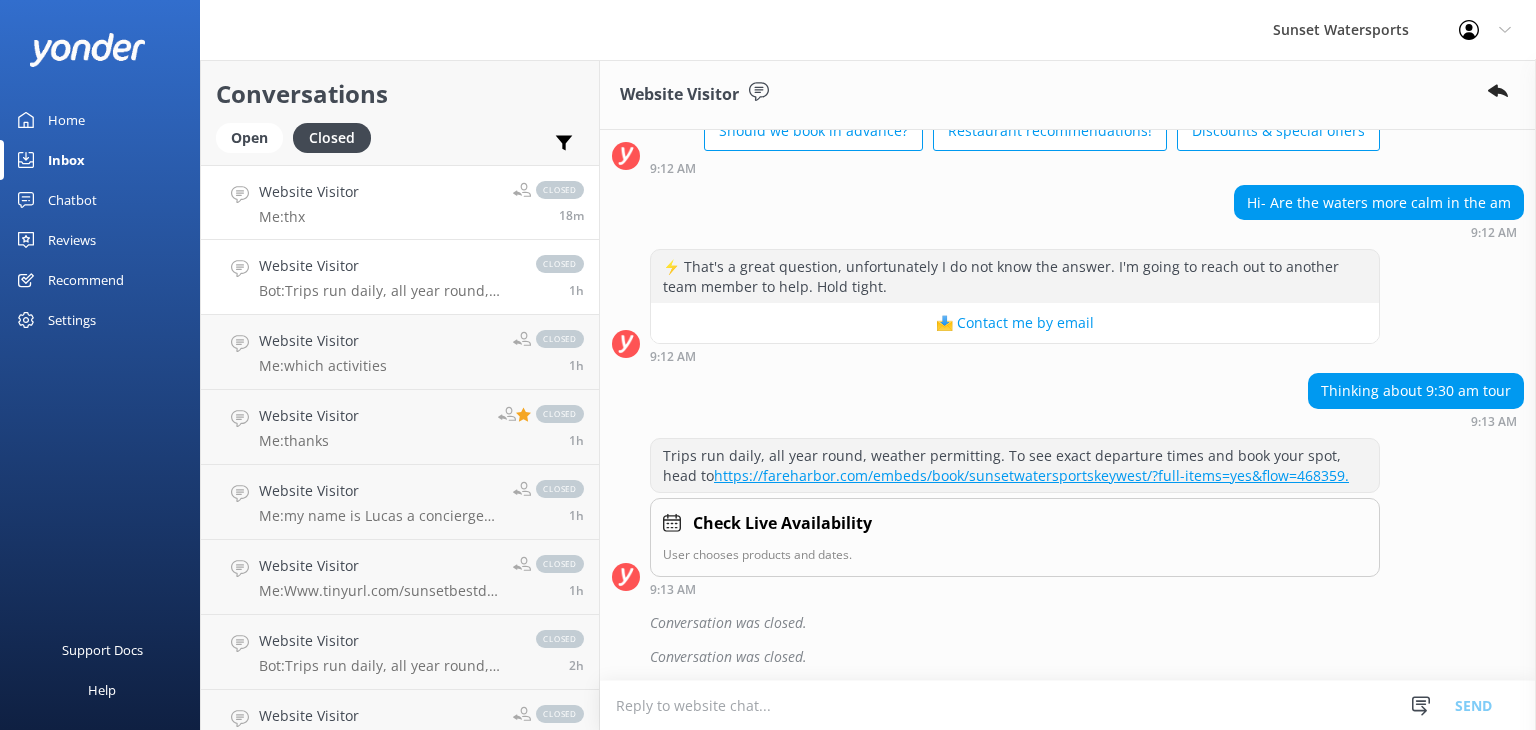 click on "Website Visitor Me:  thx closed 18m" at bounding box center (400, 202) 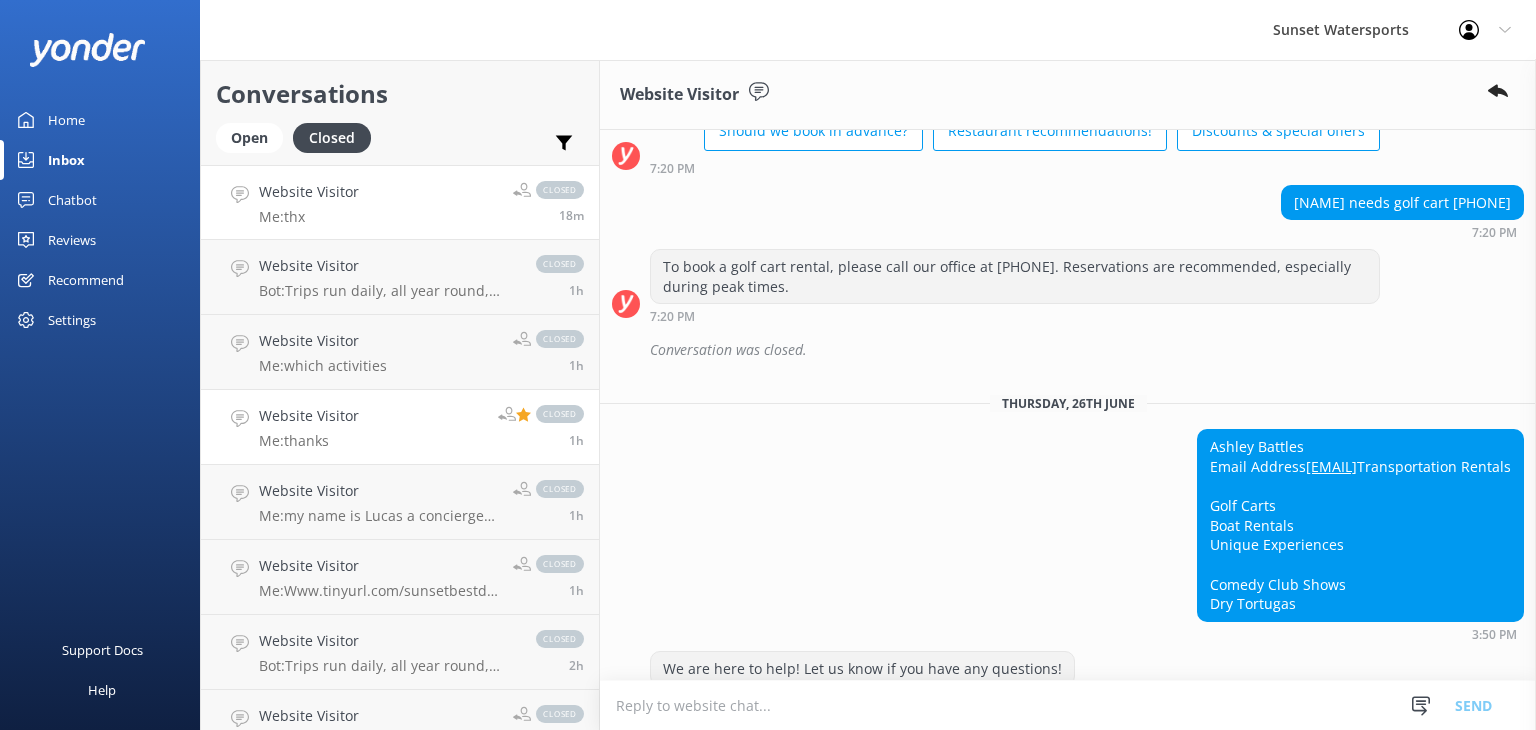 click on "Website Visitor Me:  thanks closed 1h" at bounding box center (400, 427) 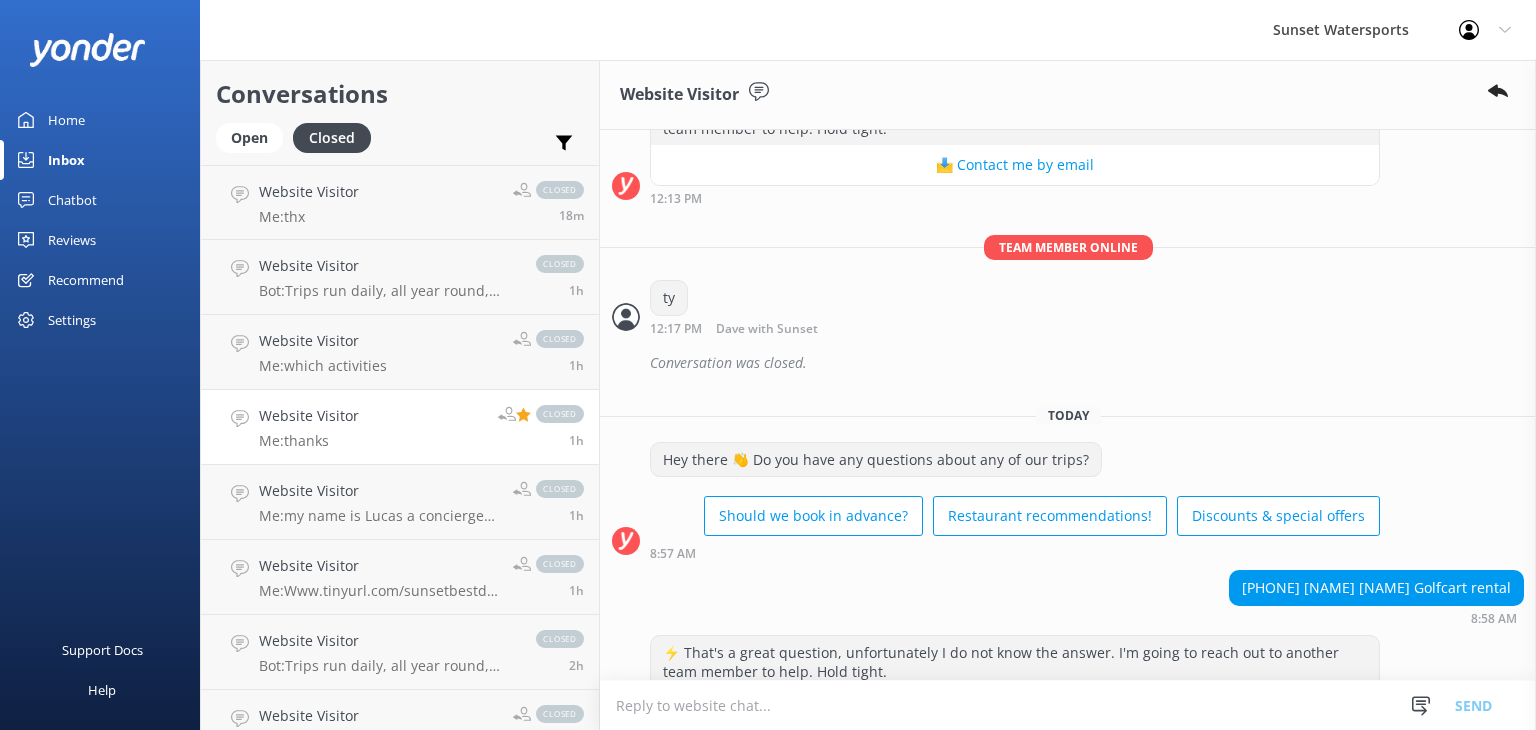 scroll, scrollTop: 10496, scrollLeft: 0, axis: vertical 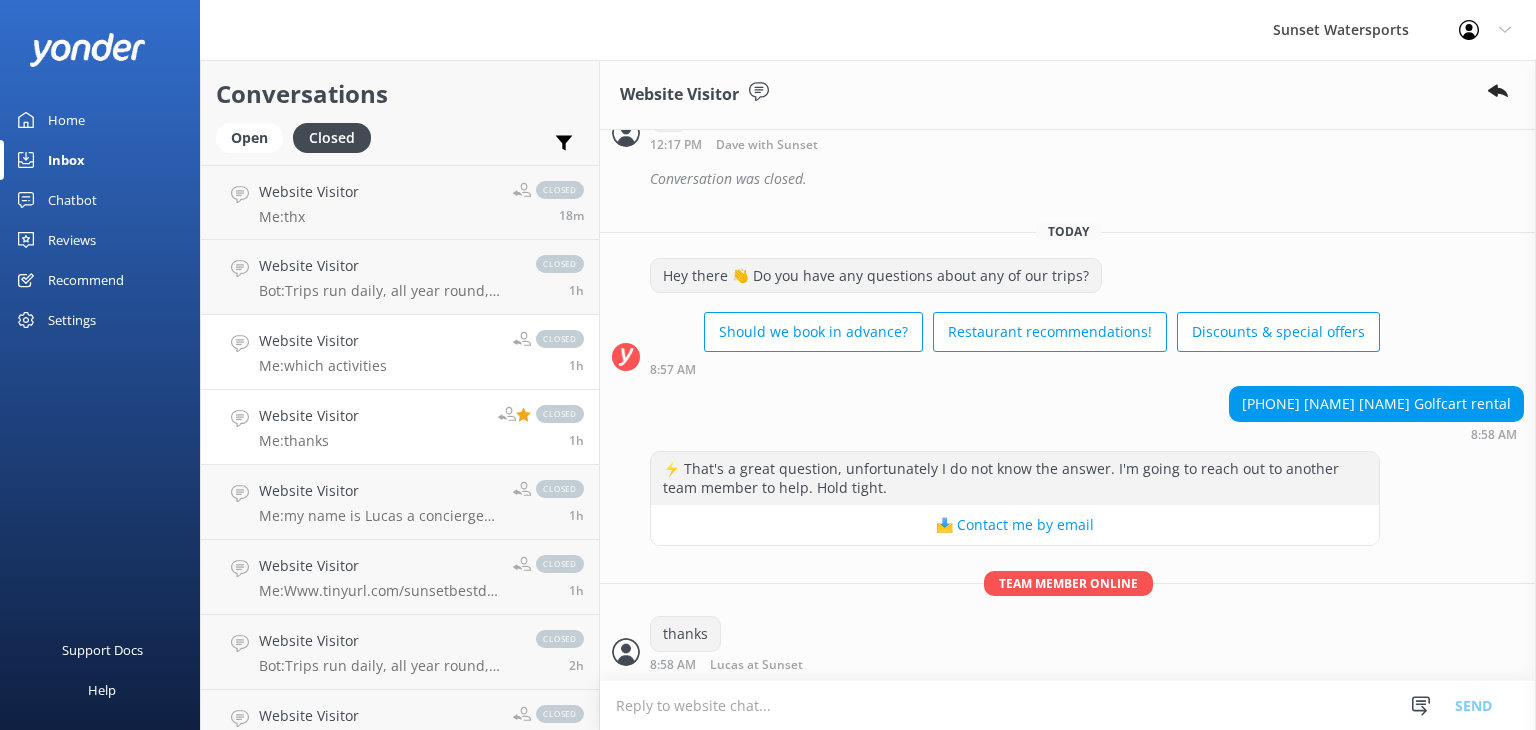 click on "Me:  which activities" at bounding box center [323, 366] 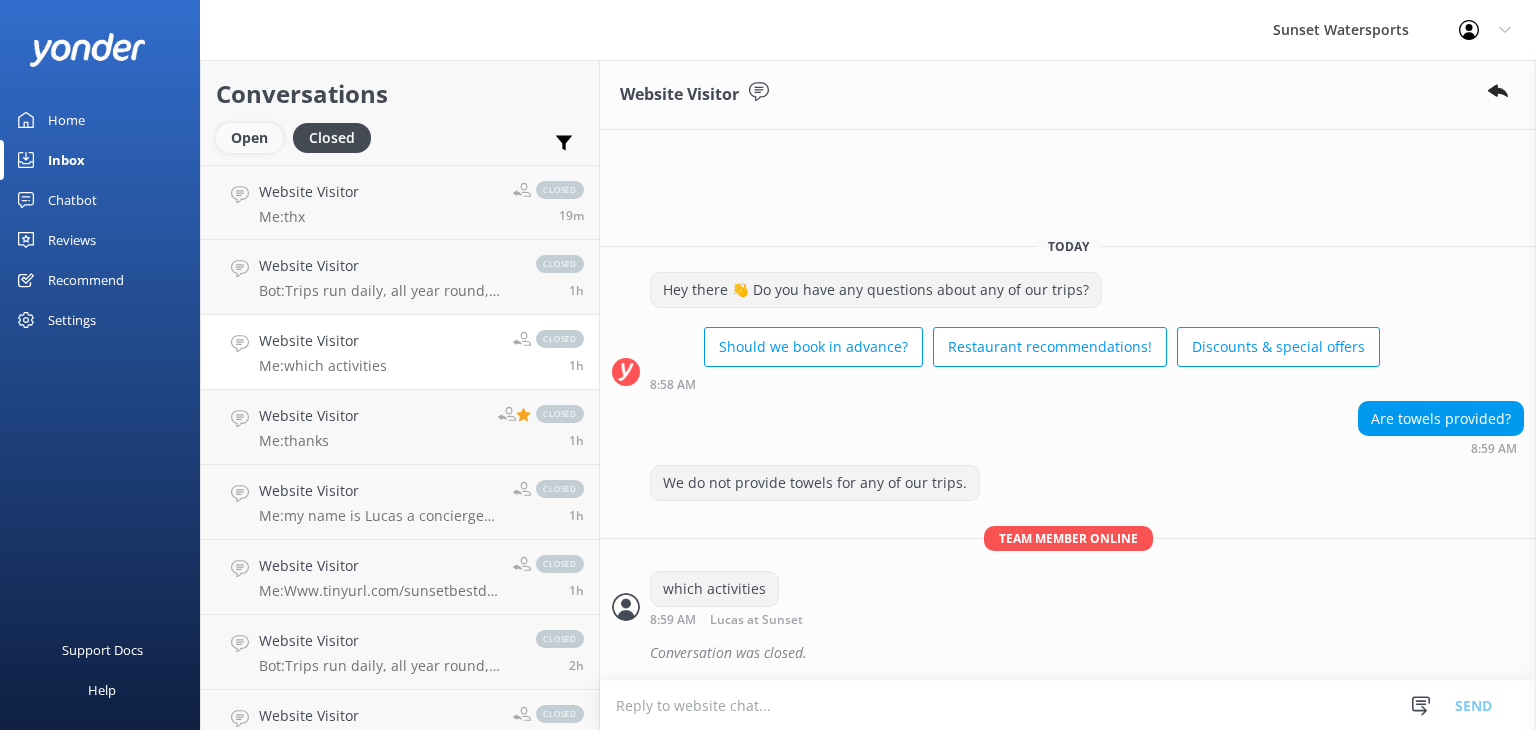 click on "Open" at bounding box center [249, 138] 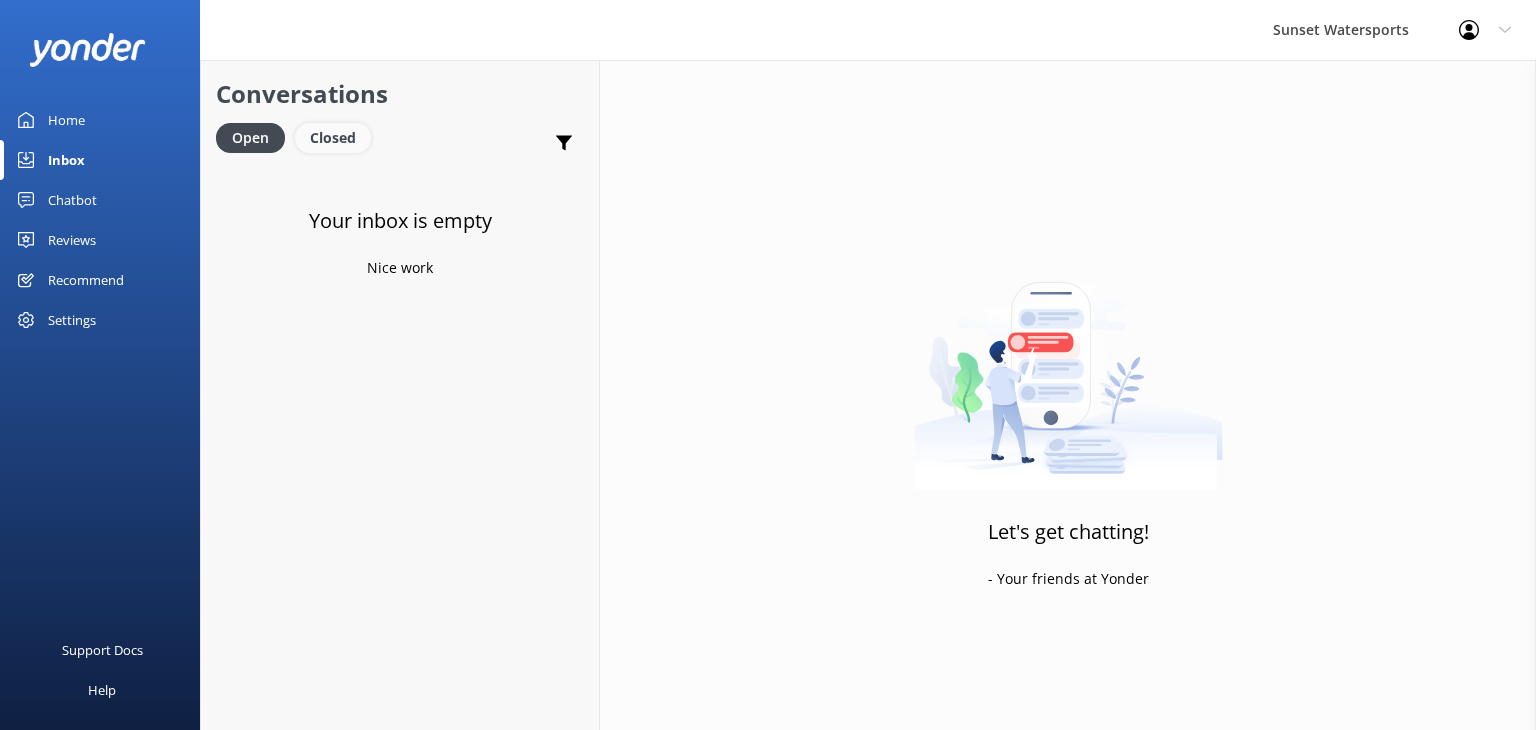 click on "Closed" at bounding box center [333, 138] 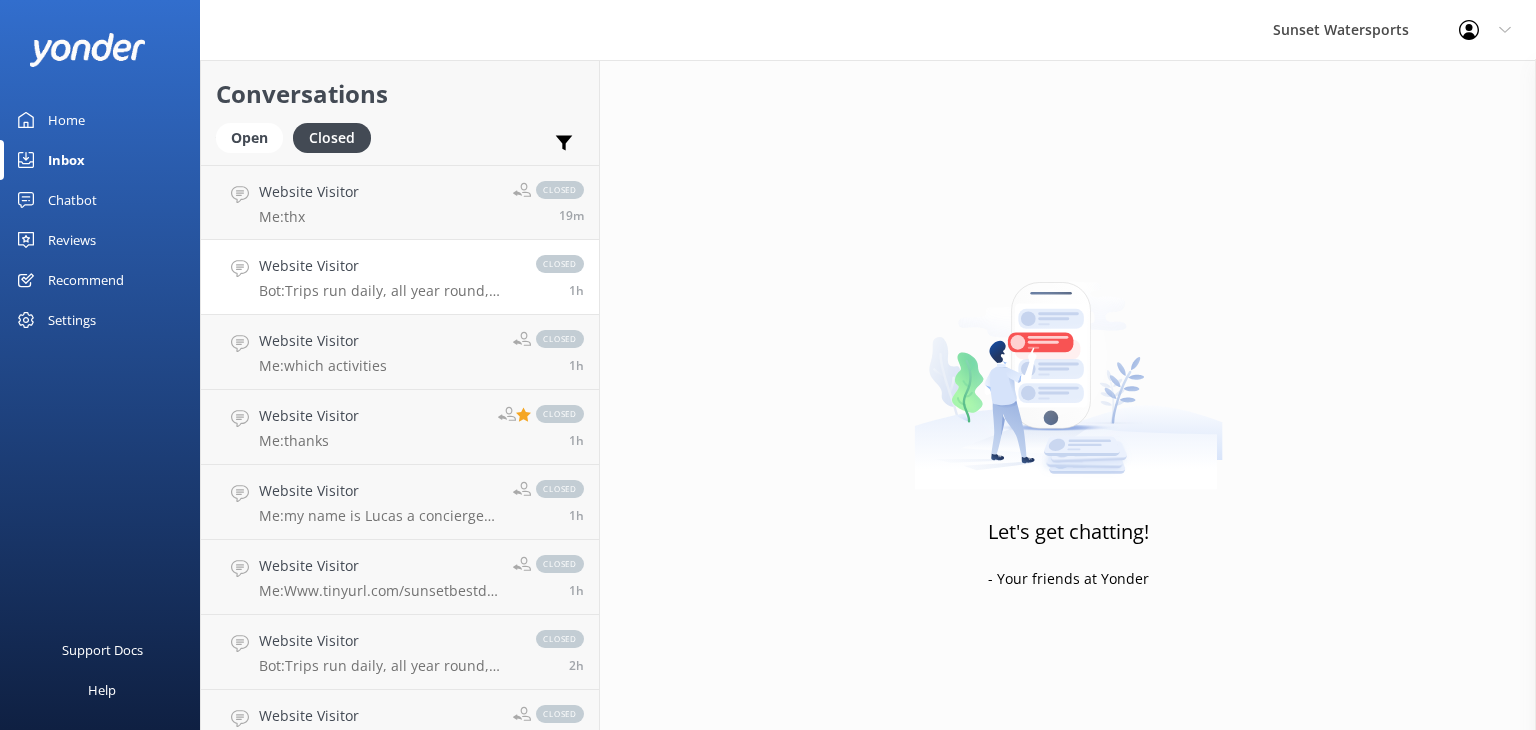 click on "Website Visitor Bot:  Trips run daily, all year round, weather permitting. To see exact departure times and book your spot, head to https://fareharbor.com/embeds/book/sunsetwatersportskeywest/?full-items=yes&flow=468359. closed 1h" at bounding box center (400, 277) 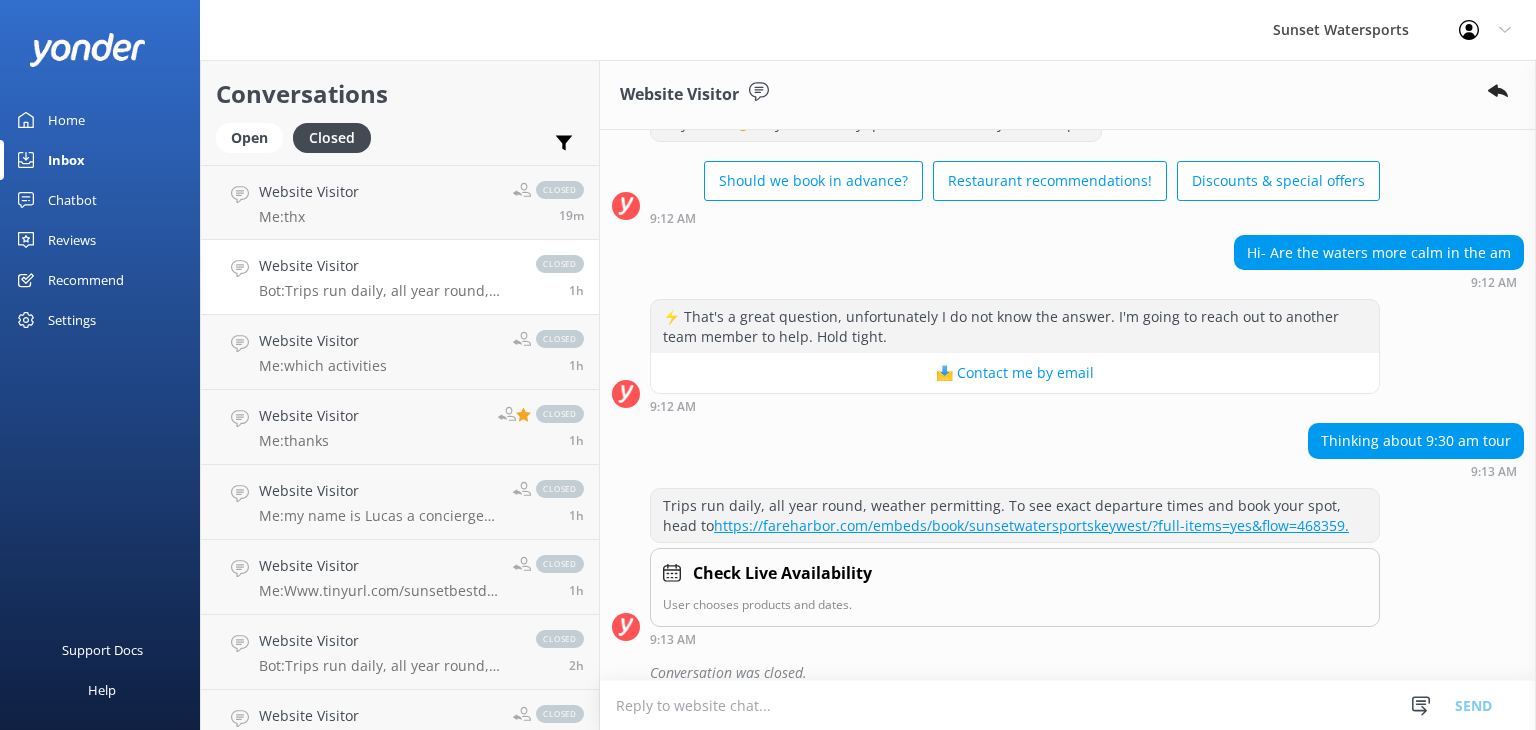 scroll, scrollTop: 126, scrollLeft: 0, axis: vertical 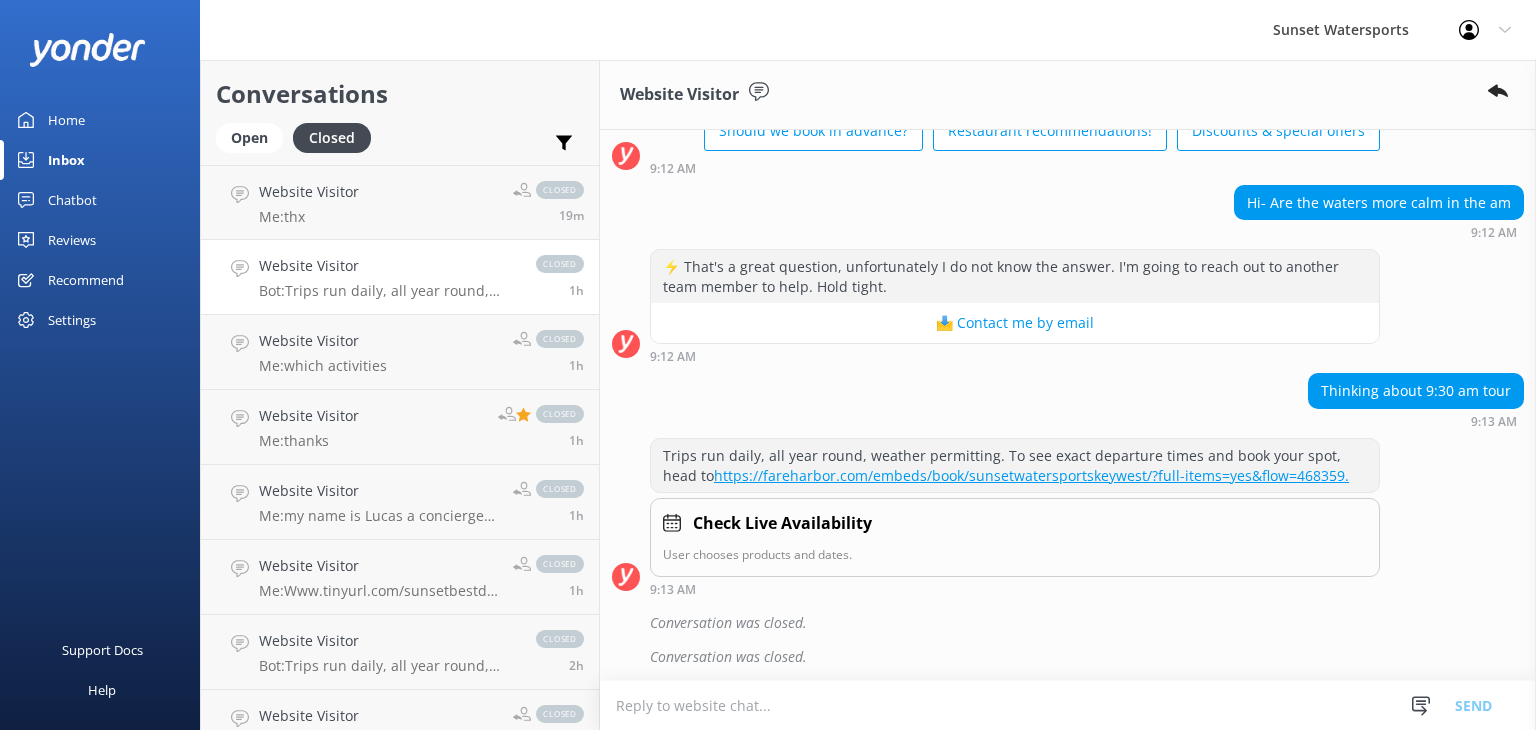 click on "Bot:  Trips run daily, all year round, weather permitting. To see exact departure times and book your spot, head to https://fareharbor.com/embeds/book/sunsetwatersportskeywest/?full-items=yes&flow=468359." at bounding box center [387, 291] 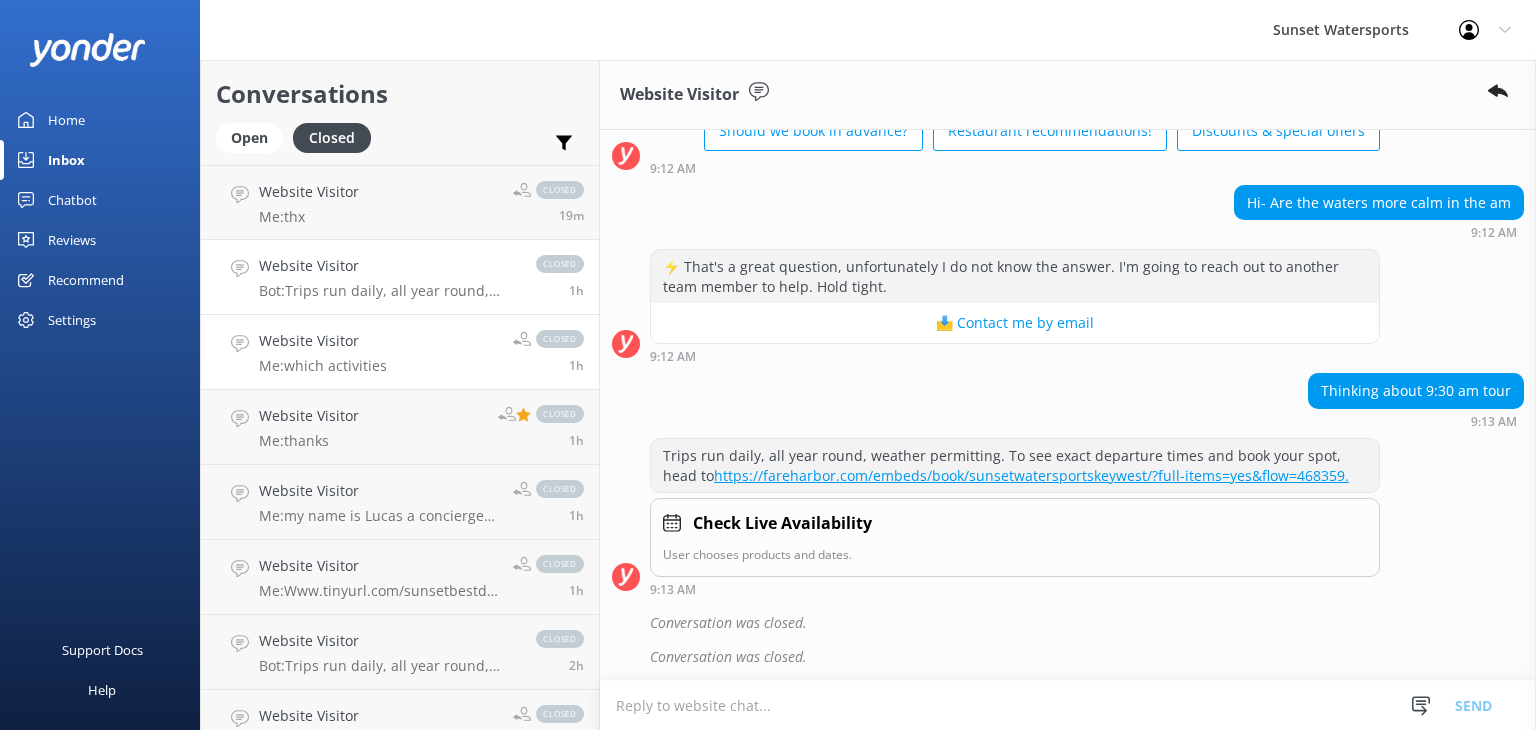 click on "Me:  which activities" at bounding box center (323, 366) 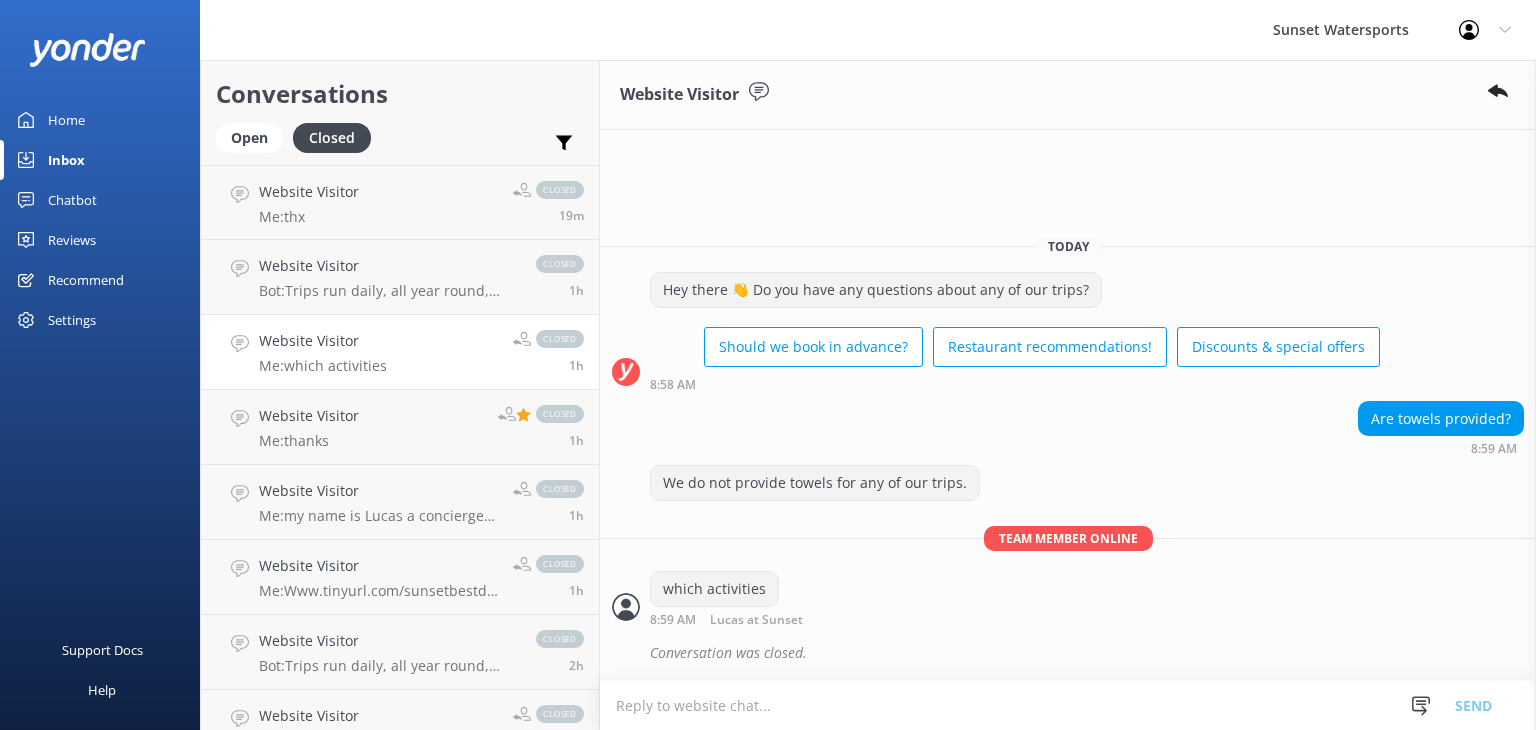 scroll, scrollTop: 0, scrollLeft: 0, axis: both 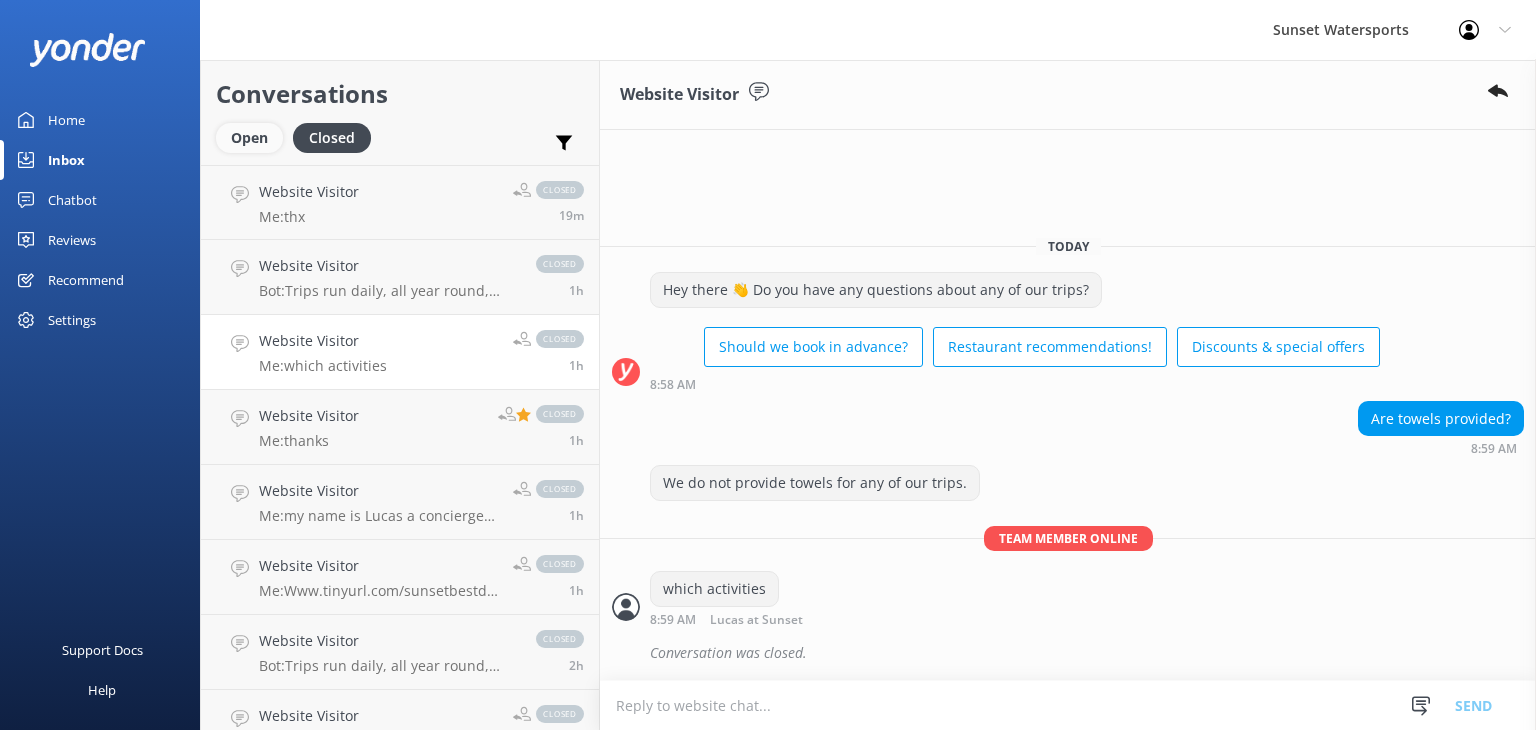 click on "Open" at bounding box center (249, 138) 